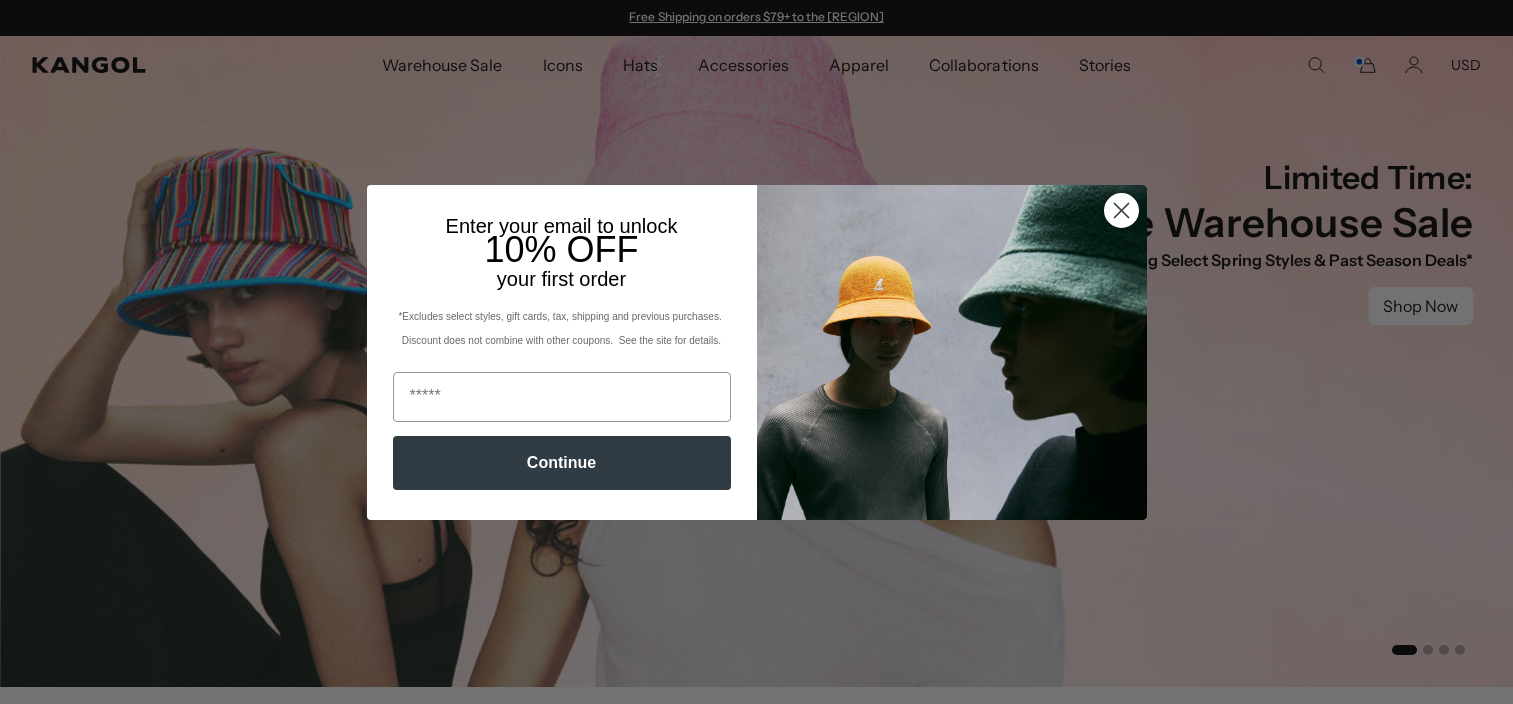 scroll, scrollTop: 0, scrollLeft: 0, axis: both 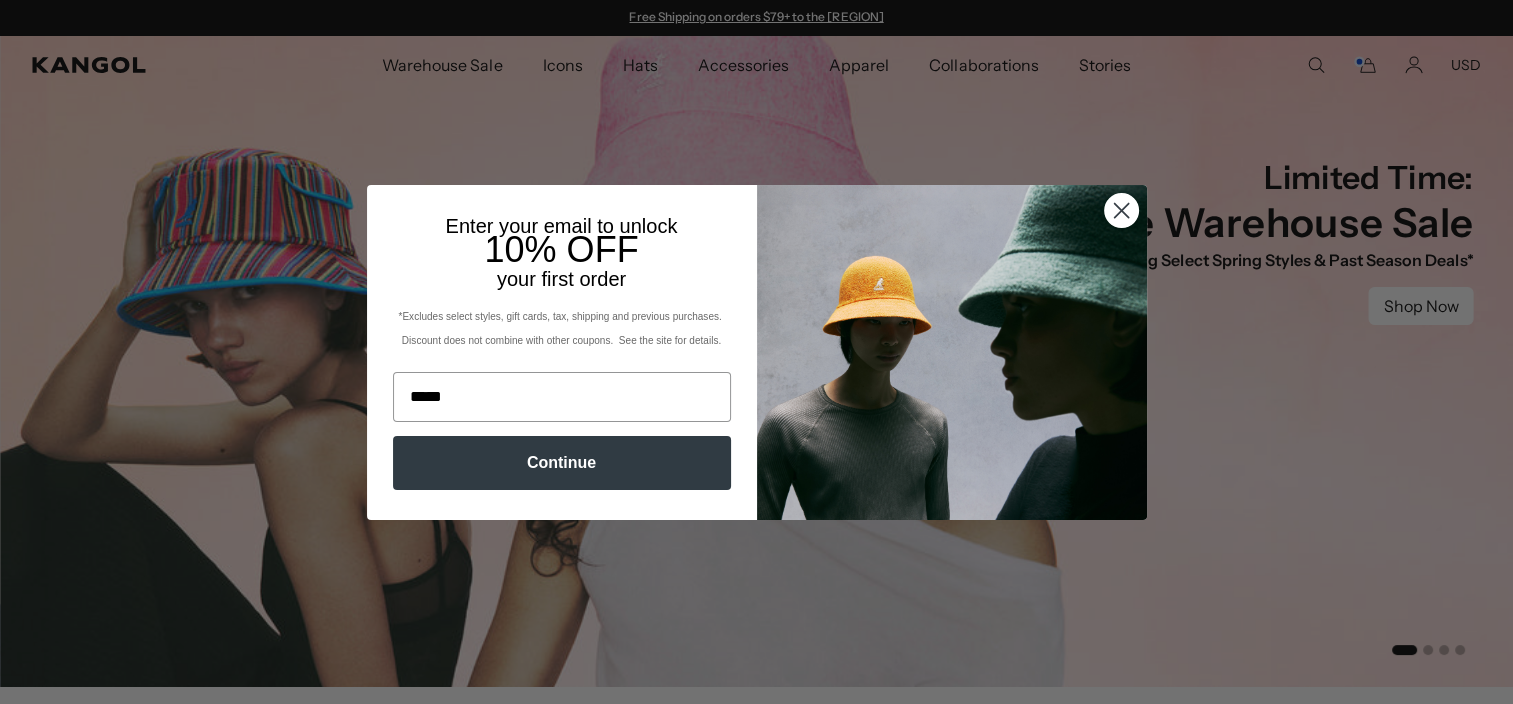 type on "**********" 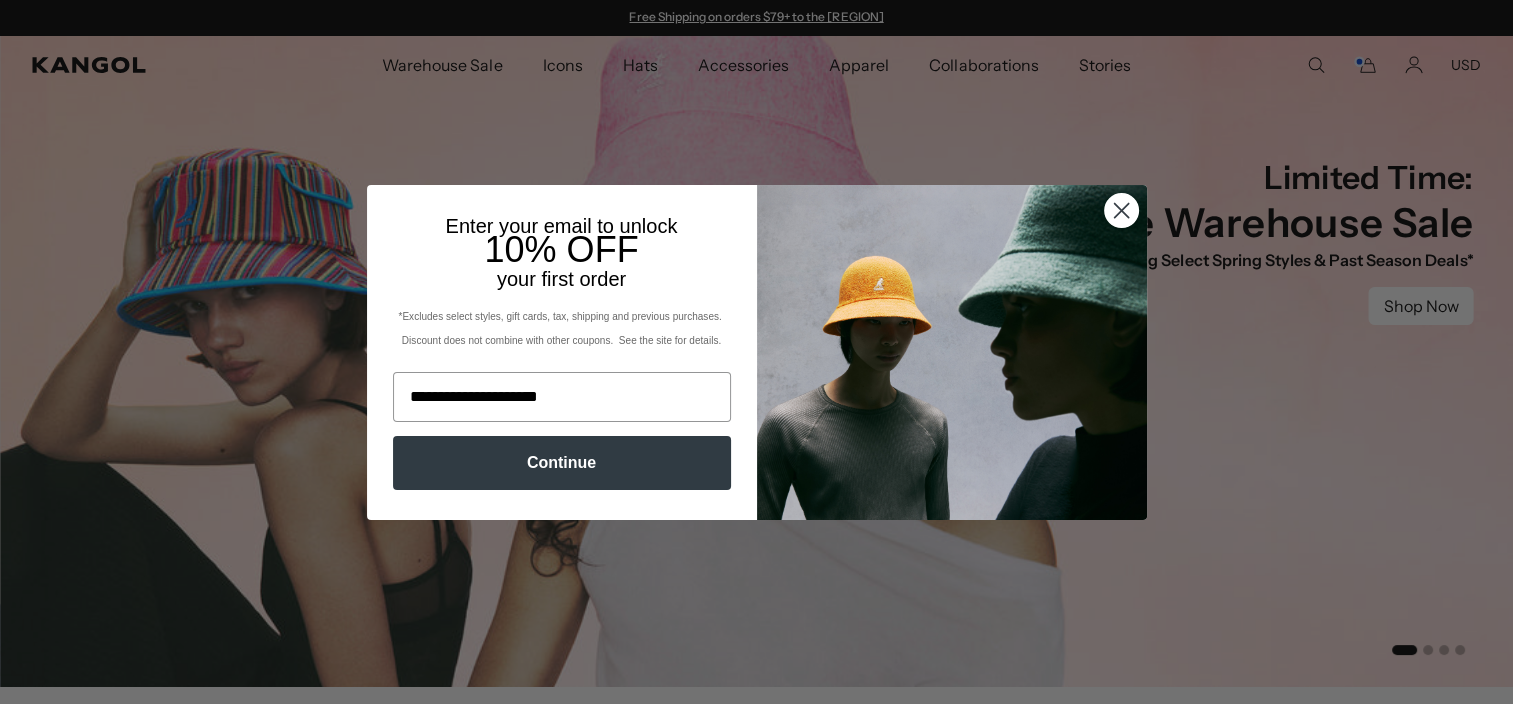 click on "Continue" at bounding box center (562, 463) 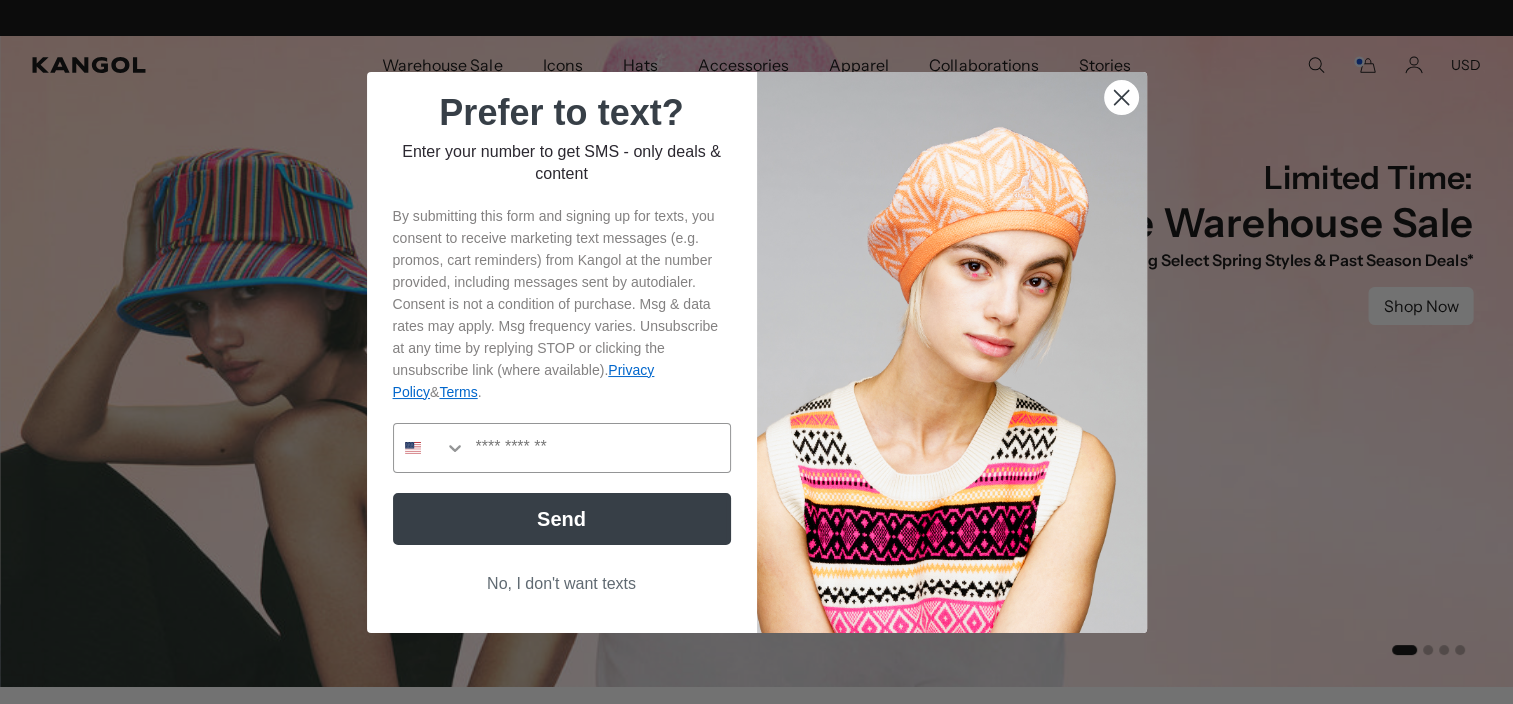 scroll, scrollTop: 0, scrollLeft: 0, axis: both 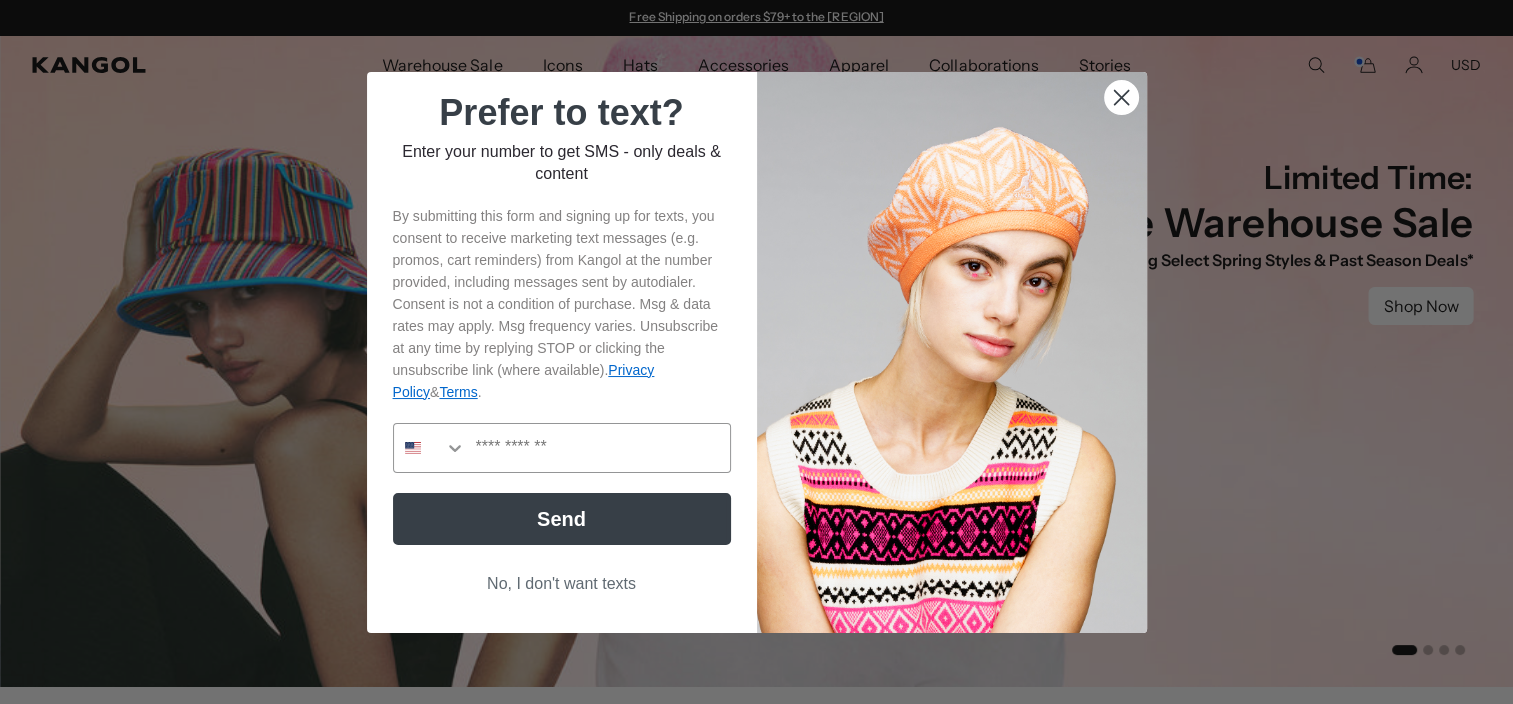 click on "No, I don't want texts" at bounding box center (562, 584) 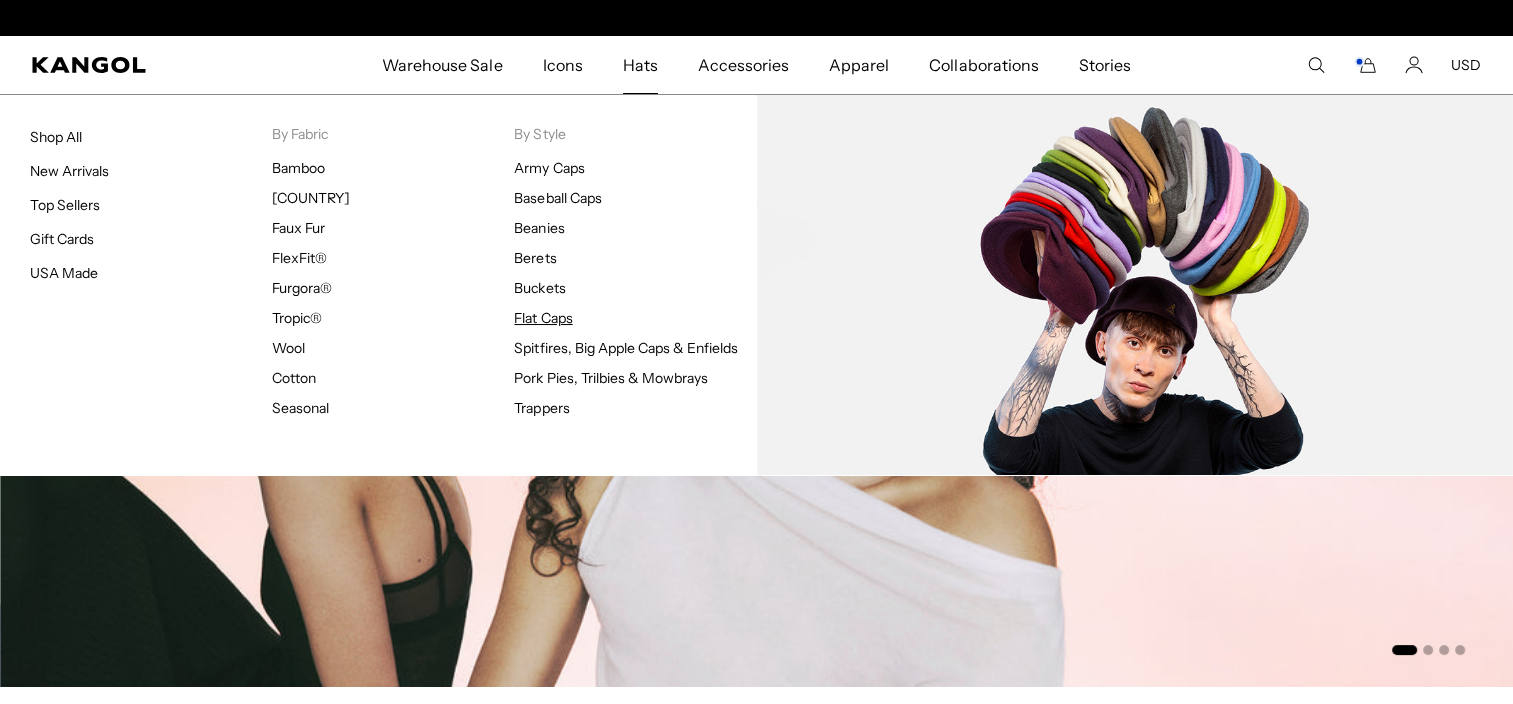 scroll, scrollTop: 0, scrollLeft: 412, axis: horizontal 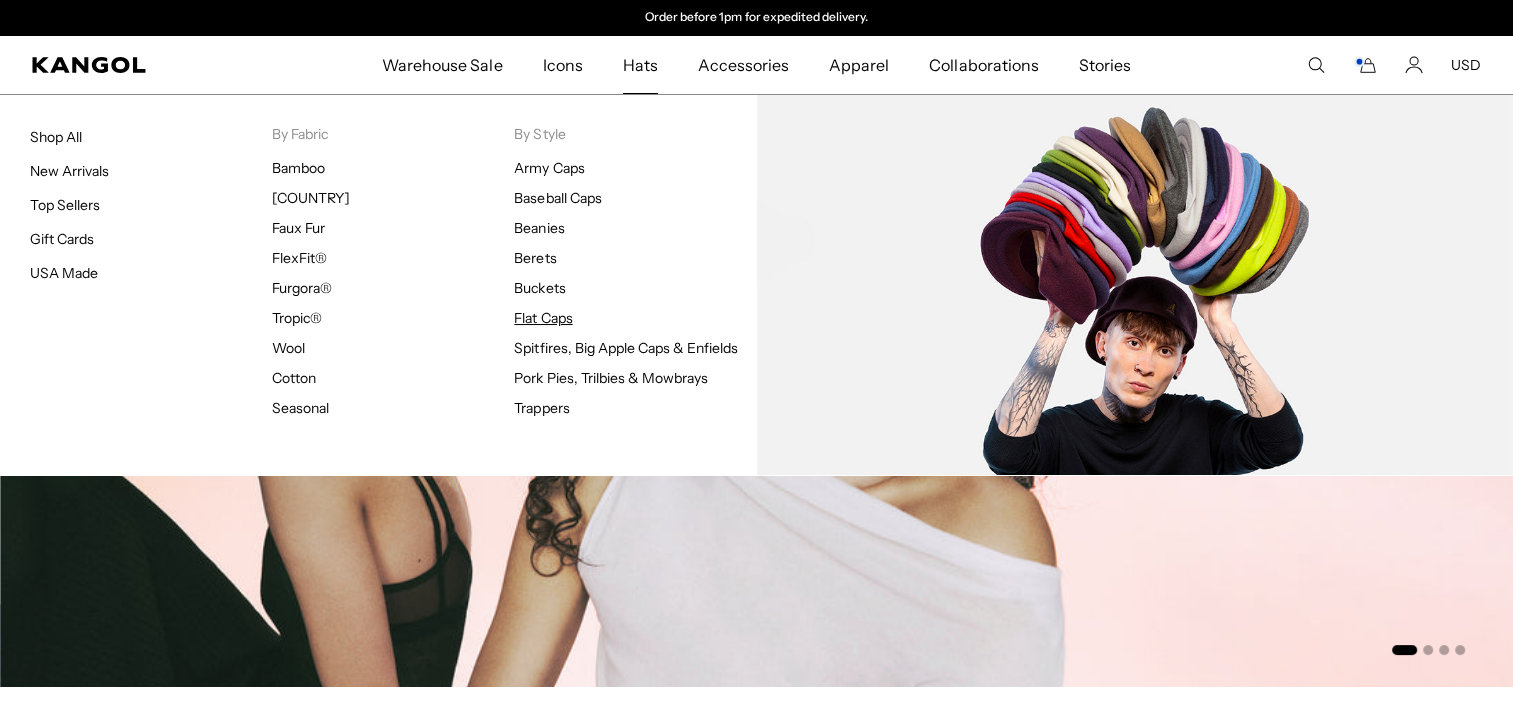 click on "Flat Caps" at bounding box center (543, 318) 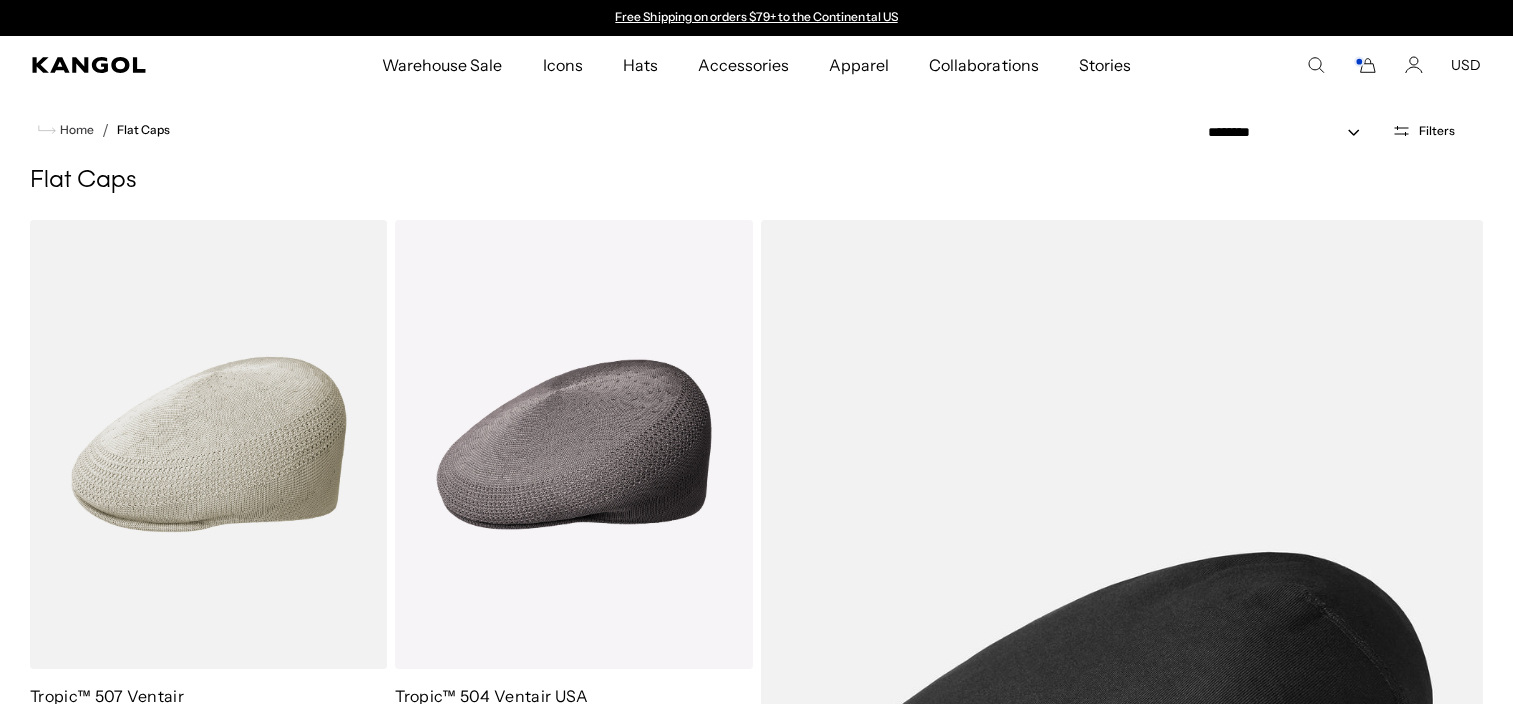 scroll, scrollTop: 0, scrollLeft: 0, axis: both 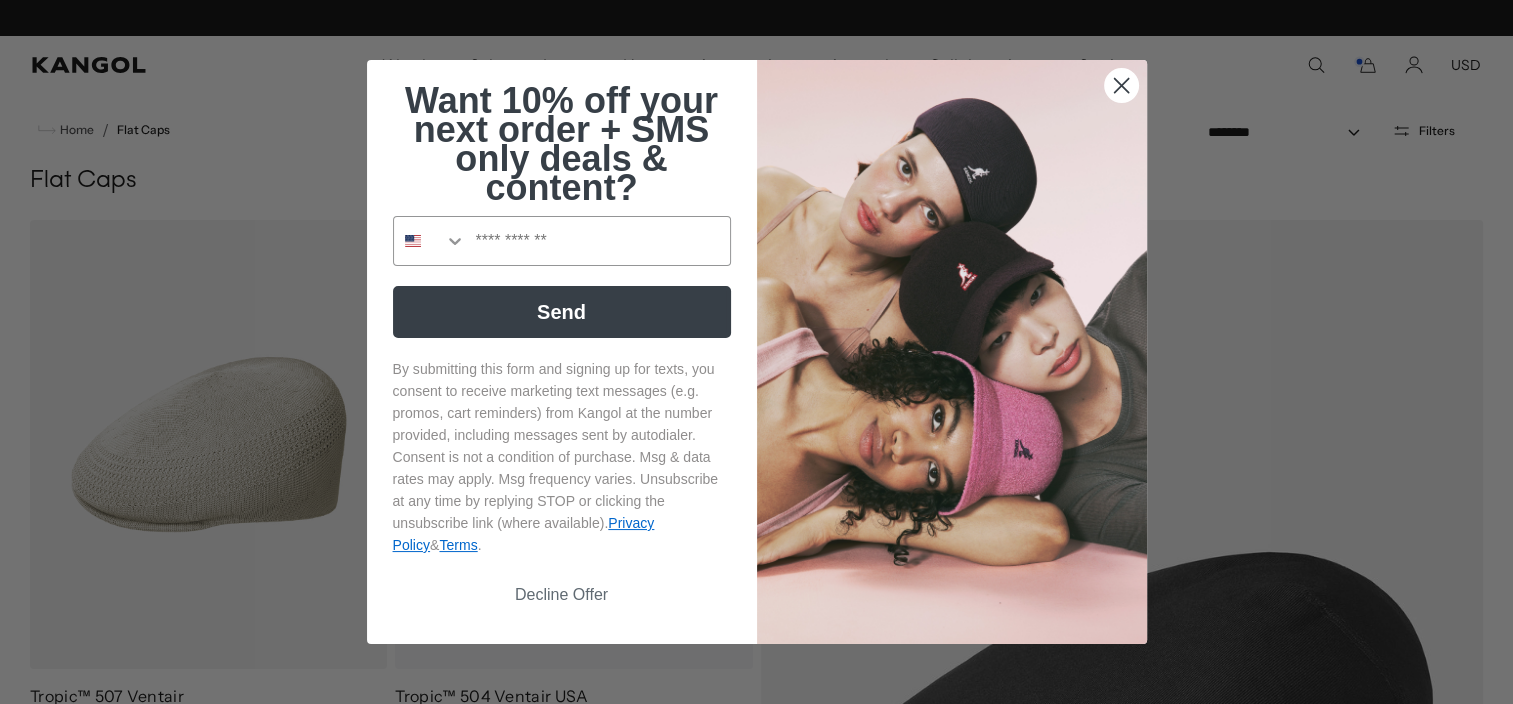 click 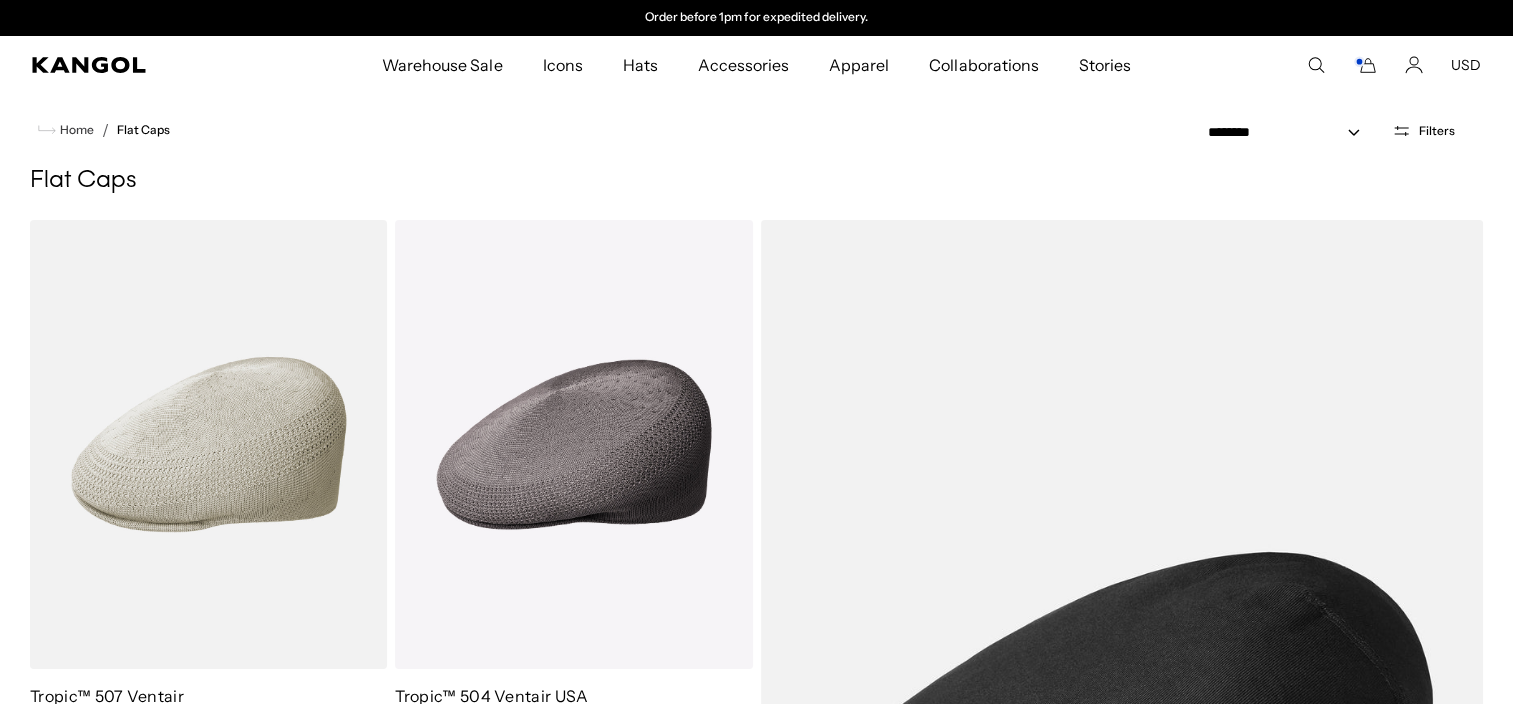 scroll, scrollTop: 0, scrollLeft: 0, axis: both 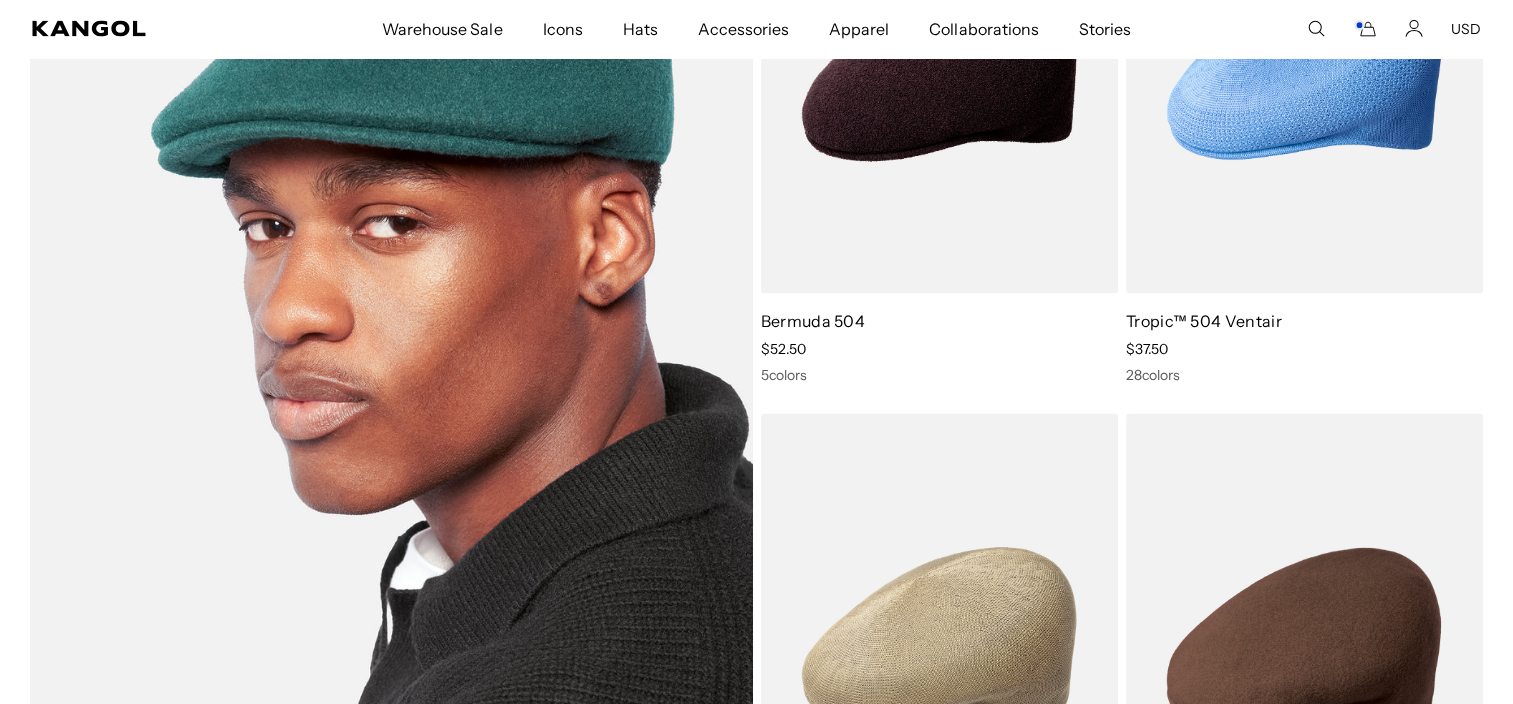 click at bounding box center [391, 353] 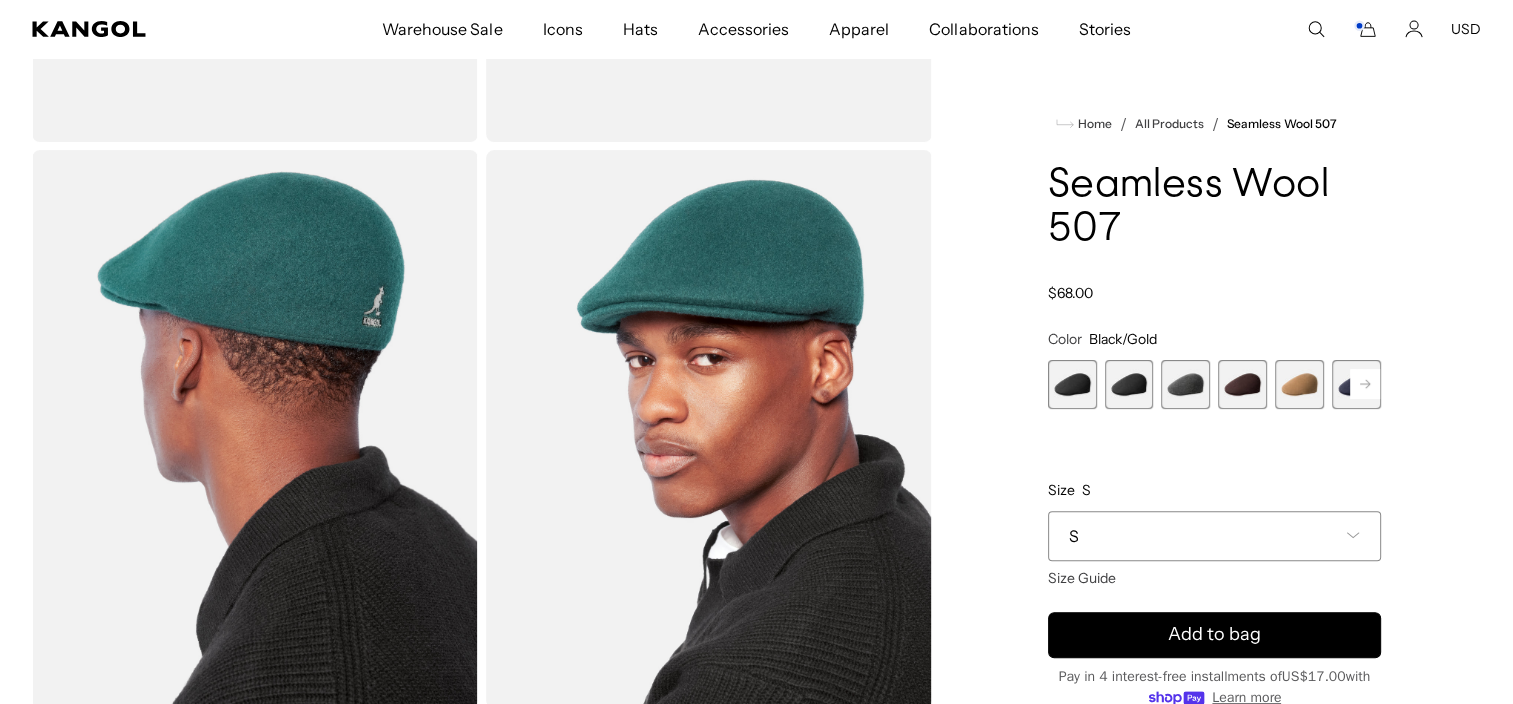 scroll, scrollTop: 578, scrollLeft: 0, axis: vertical 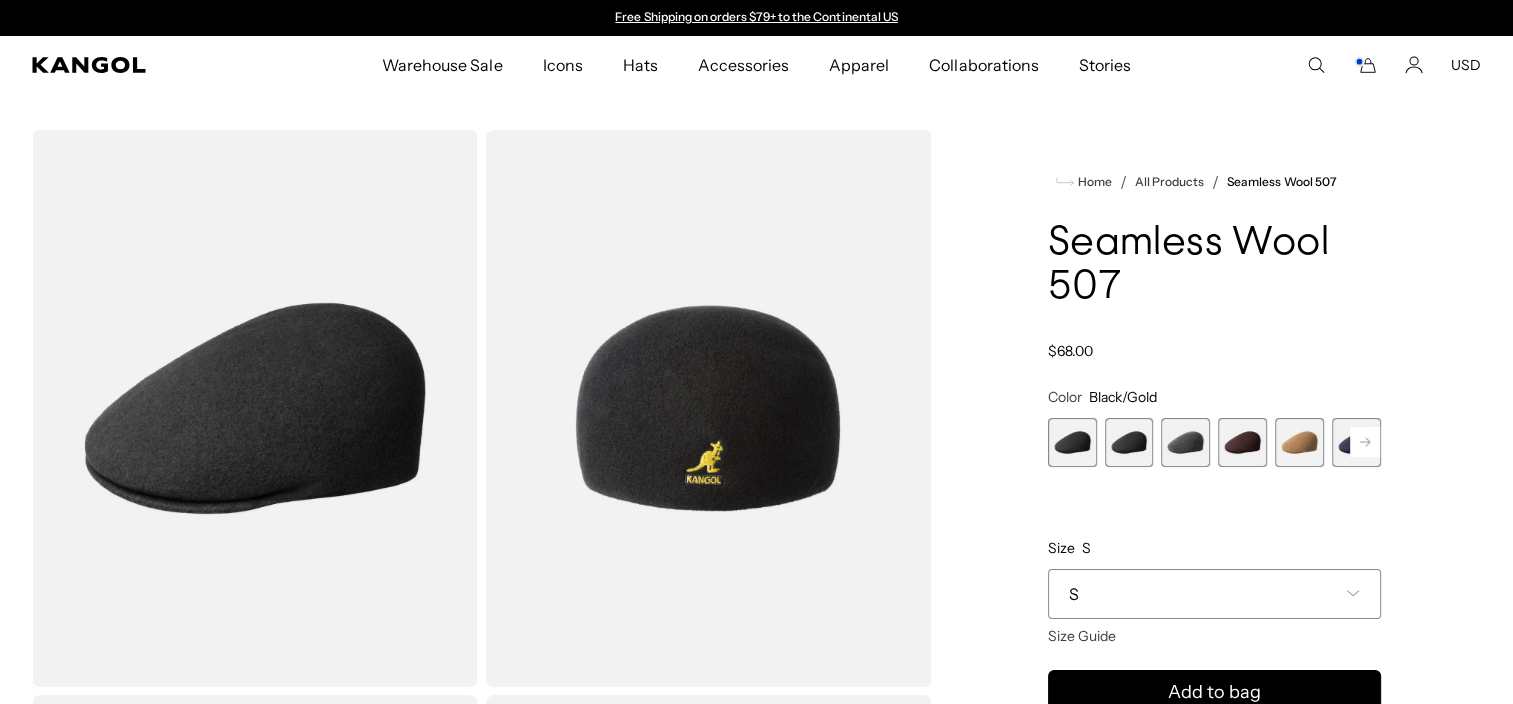 click on "S" at bounding box center (1214, 594) 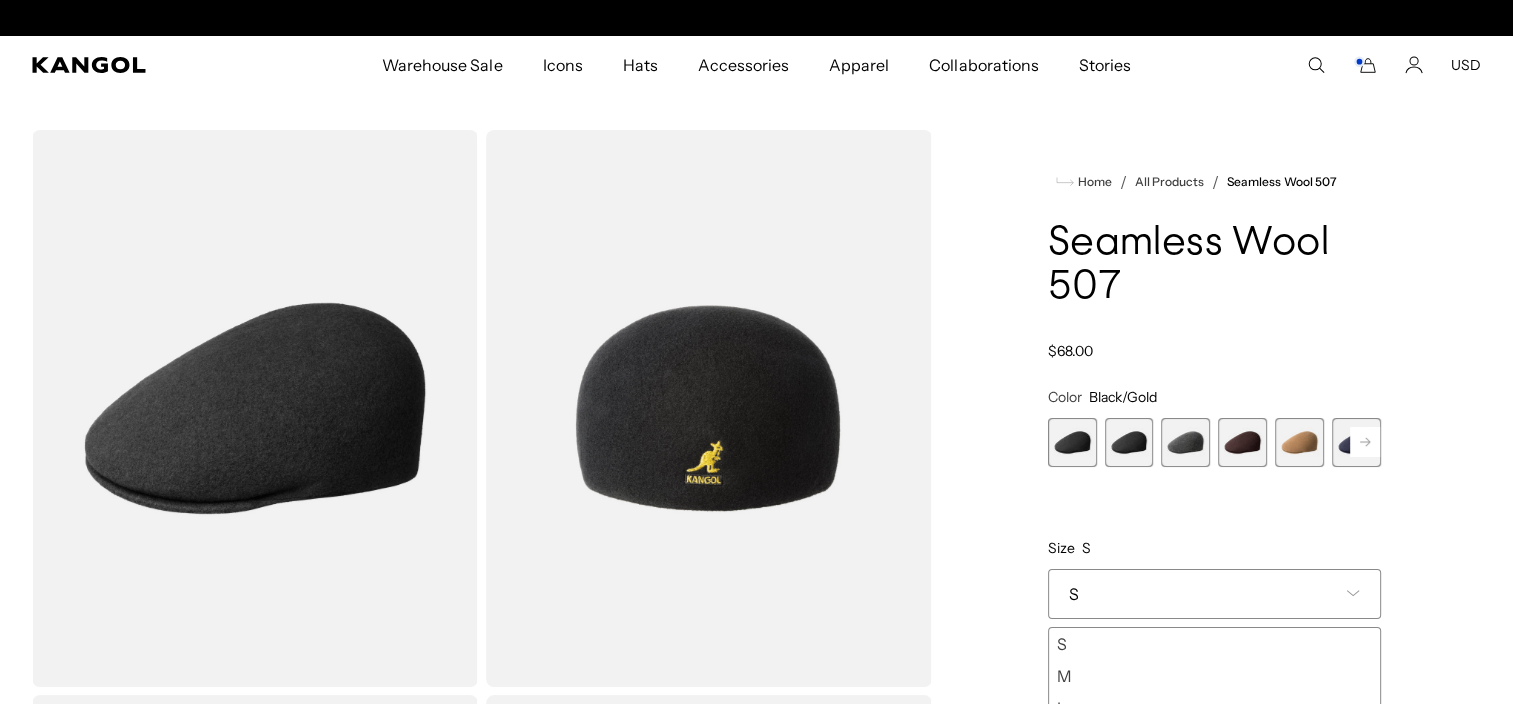 scroll, scrollTop: 0, scrollLeft: 412, axis: horizontal 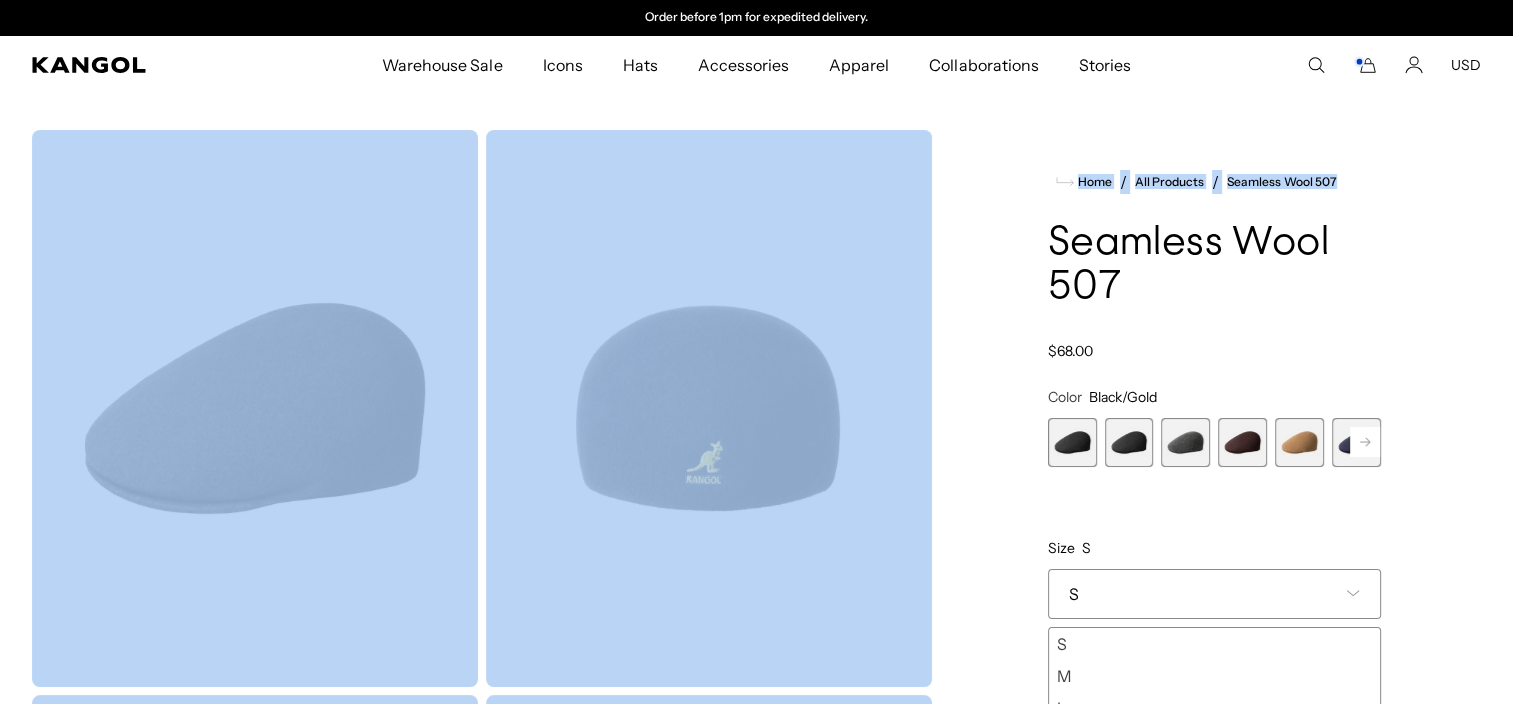 drag, startPoint x: 1516, startPoint y: 77, endPoint x: 1477, endPoint y: 76, distance: 39.012817 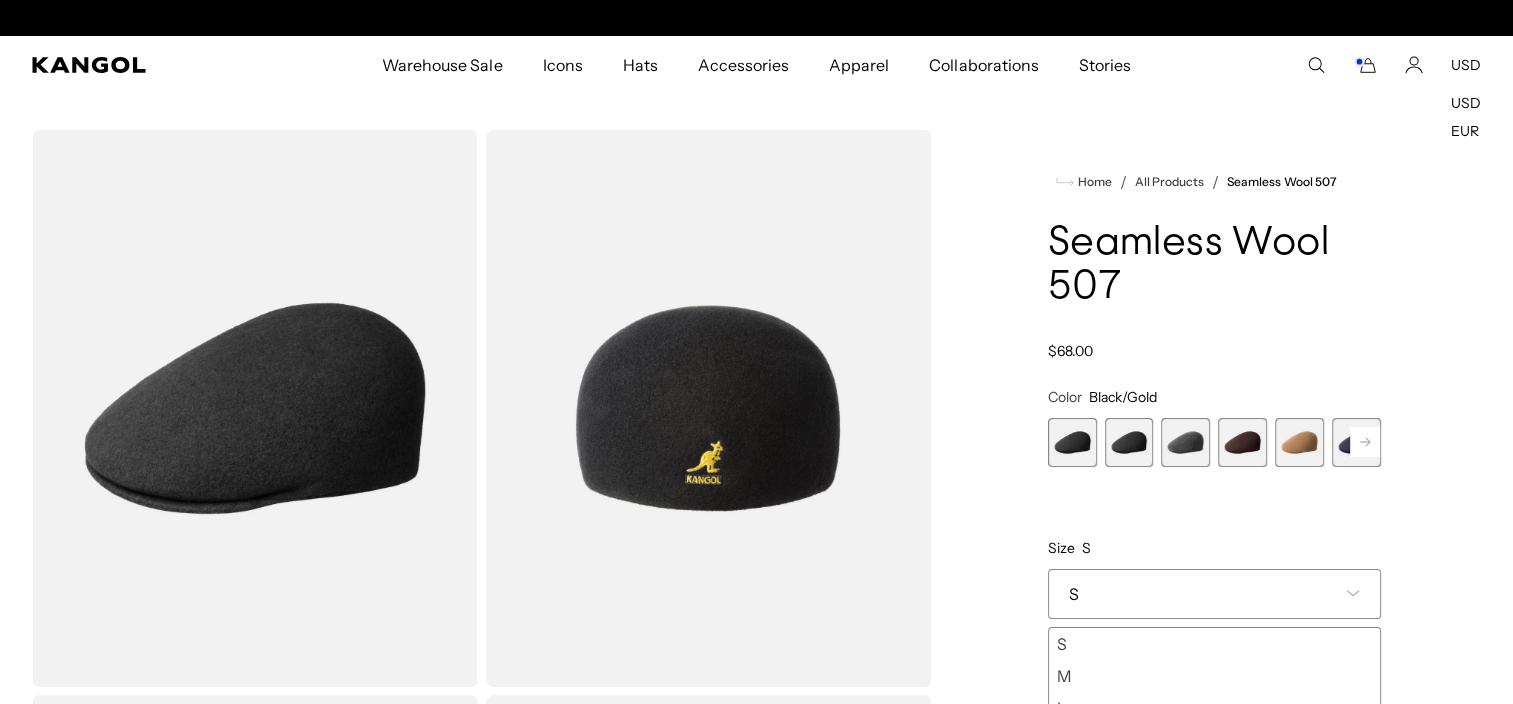 scroll, scrollTop: 0, scrollLeft: 0, axis: both 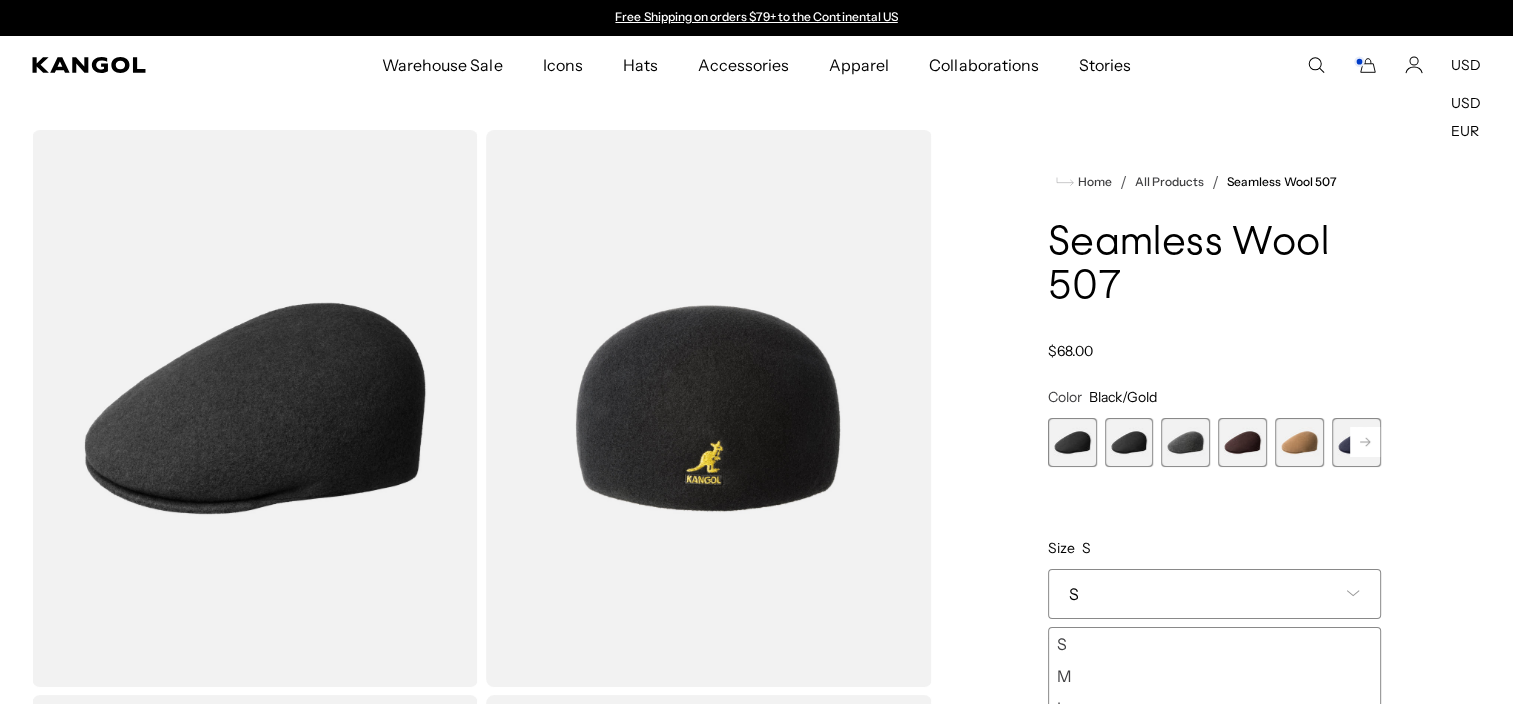 drag, startPoint x: 1477, startPoint y: 76, endPoint x: 1471, endPoint y: 66, distance: 11.661903 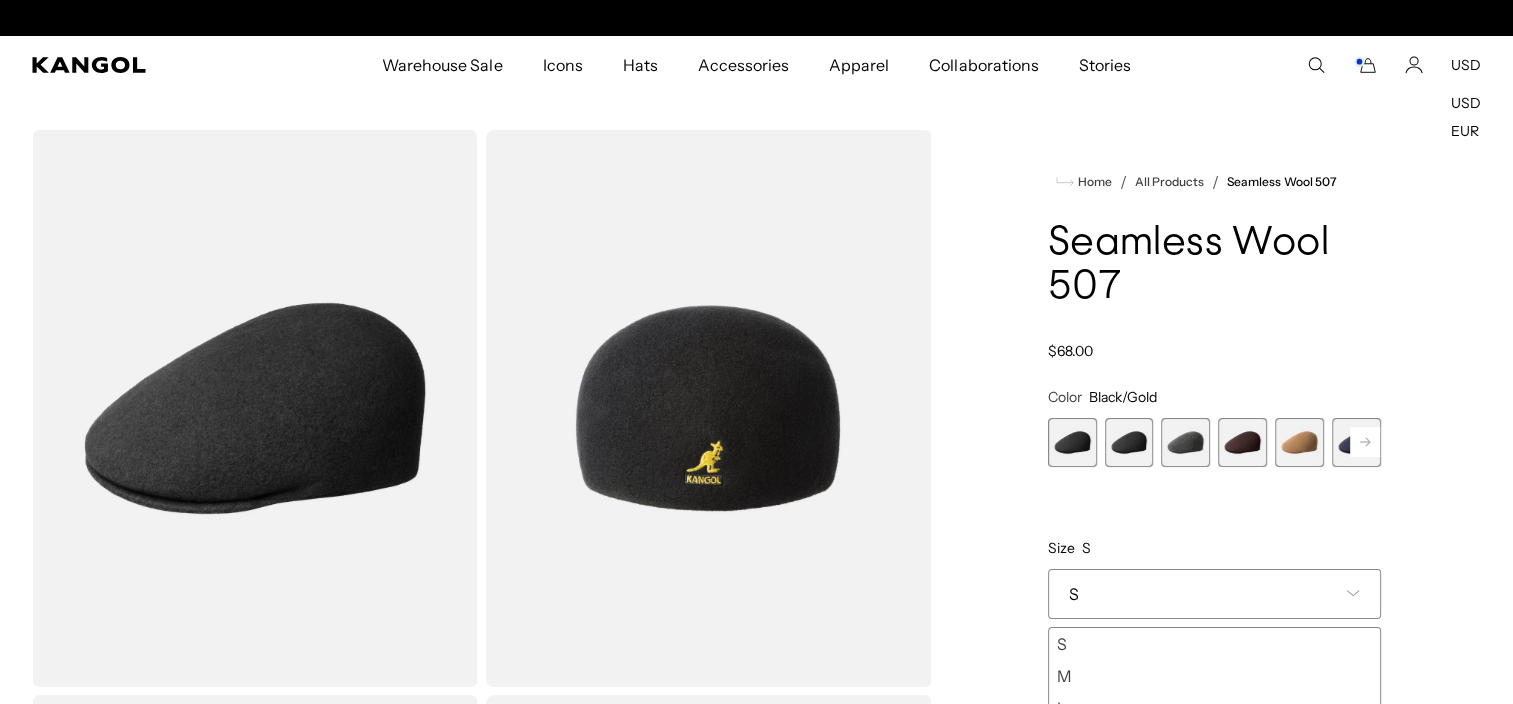 click on "USD" at bounding box center (1466, 65) 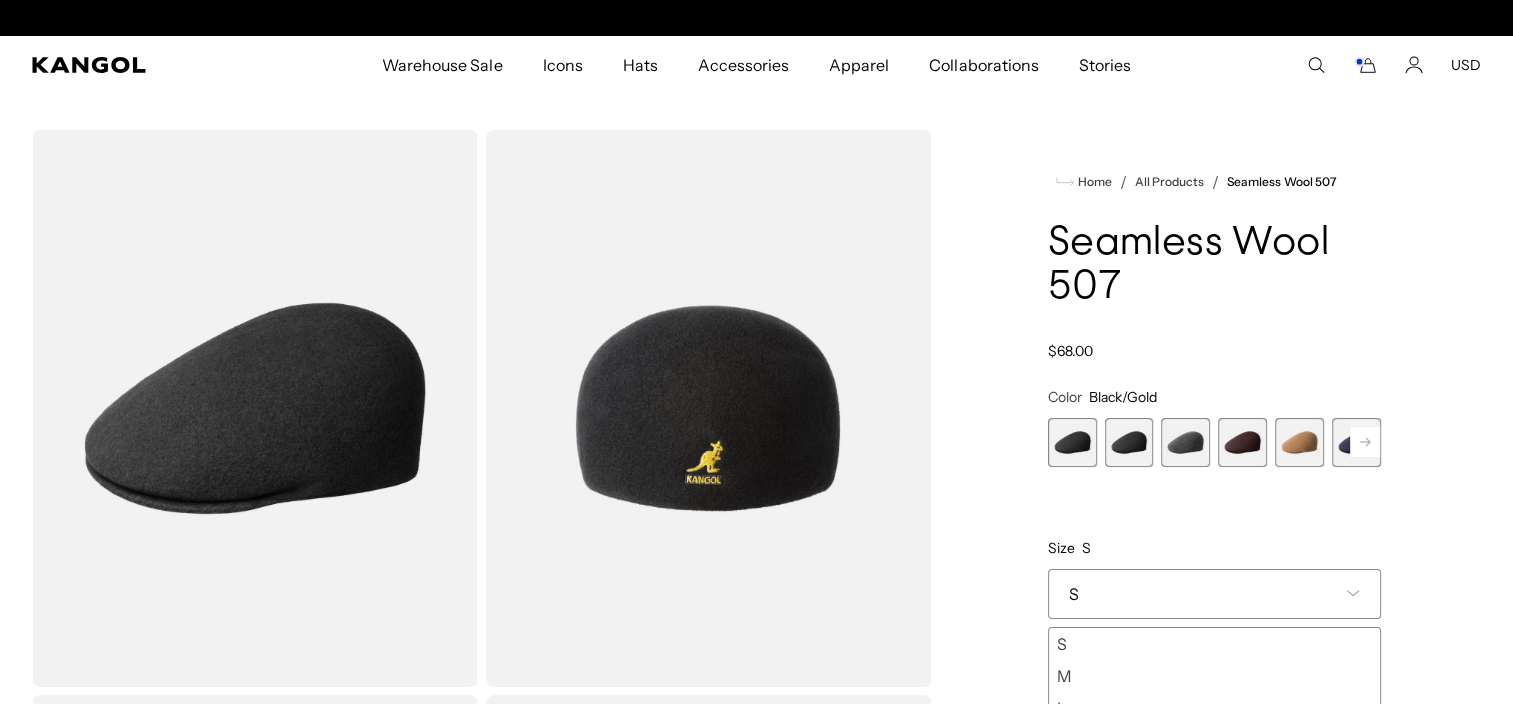 scroll, scrollTop: 0, scrollLeft: 0, axis: both 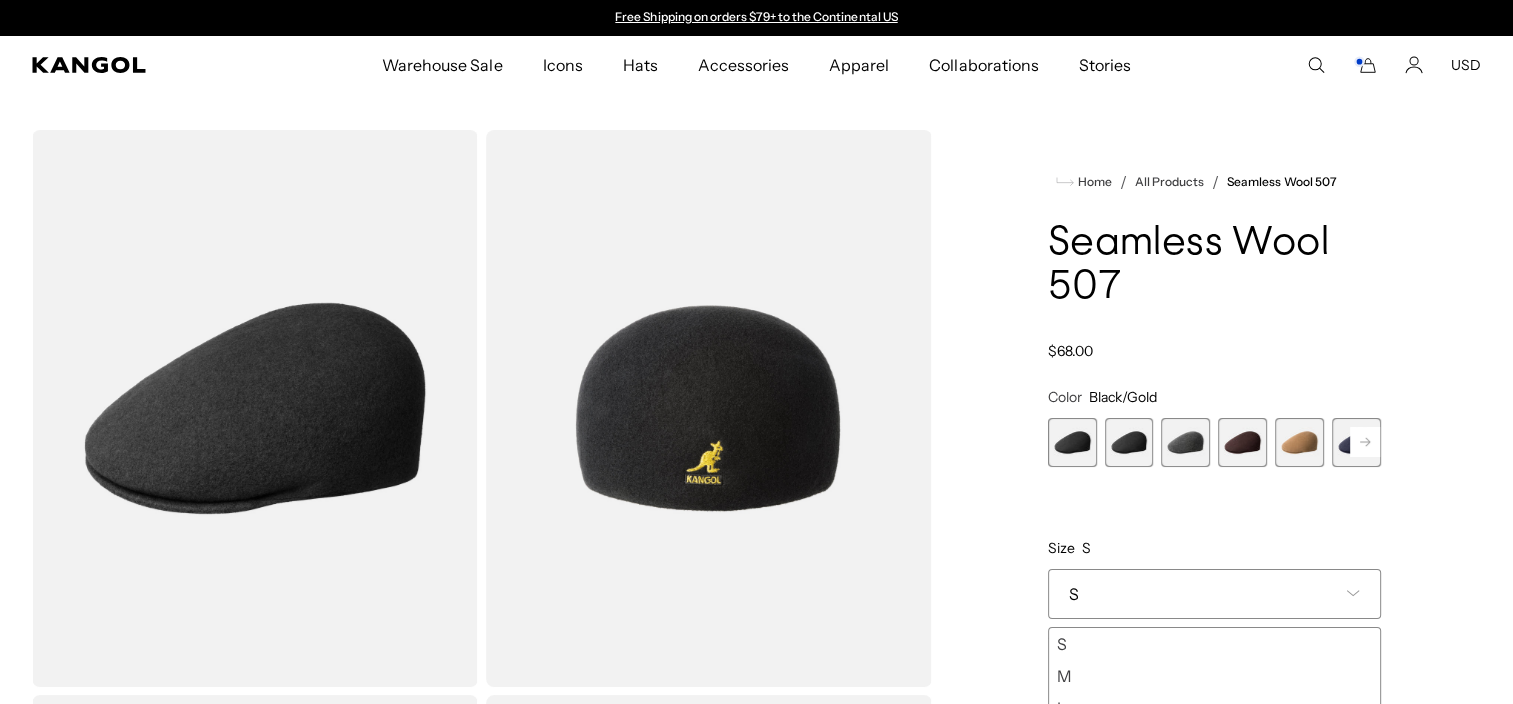 click on "M" at bounding box center (1214, 676) 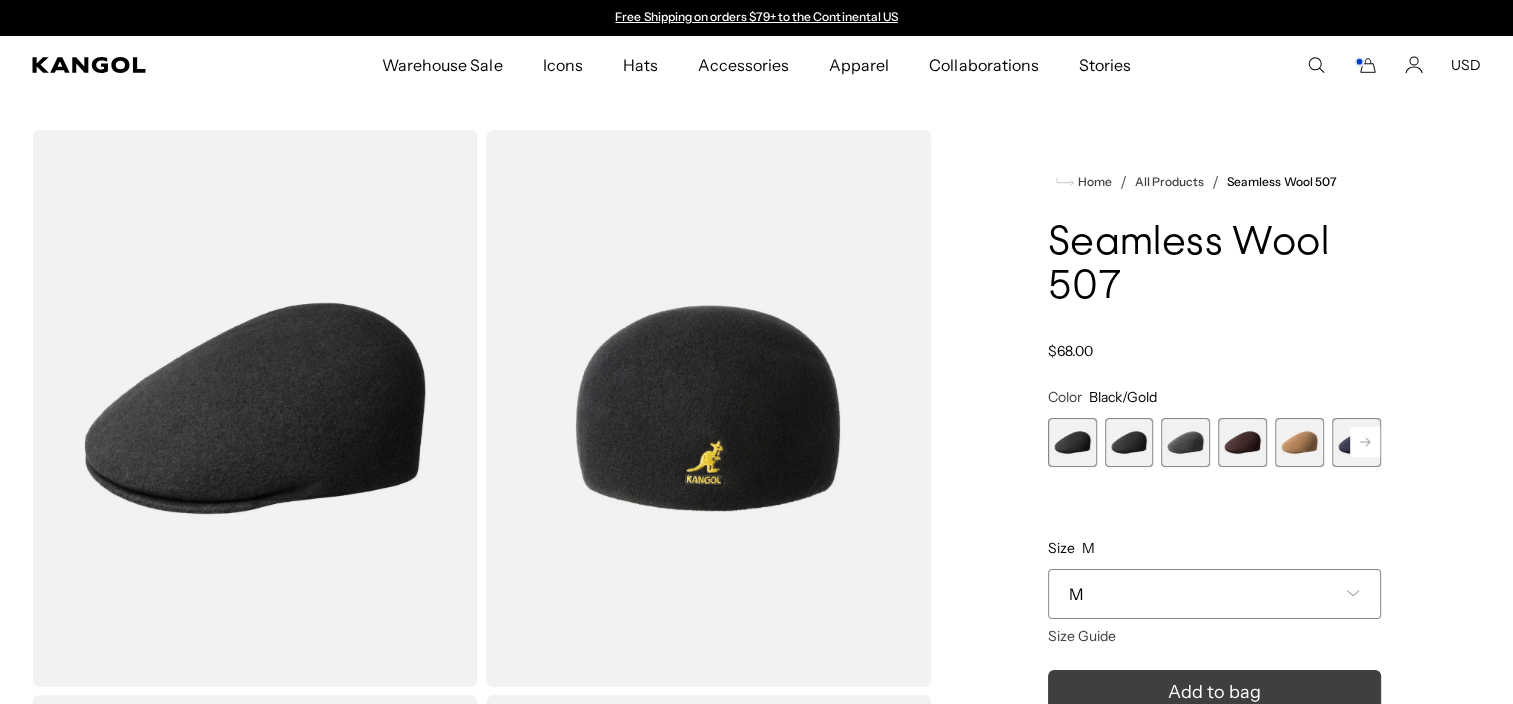 click at bounding box center [1214, 692] 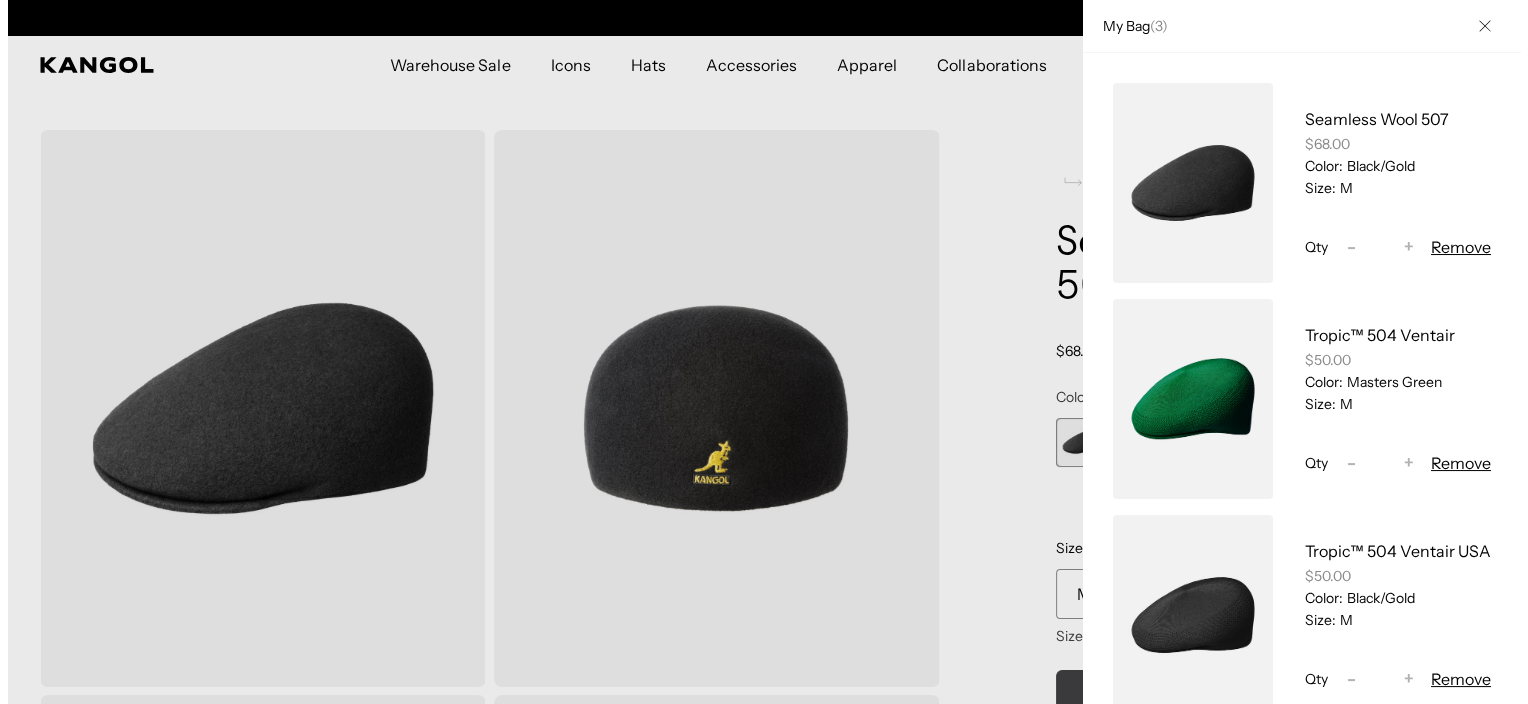 scroll, scrollTop: 0, scrollLeft: 412, axis: horizontal 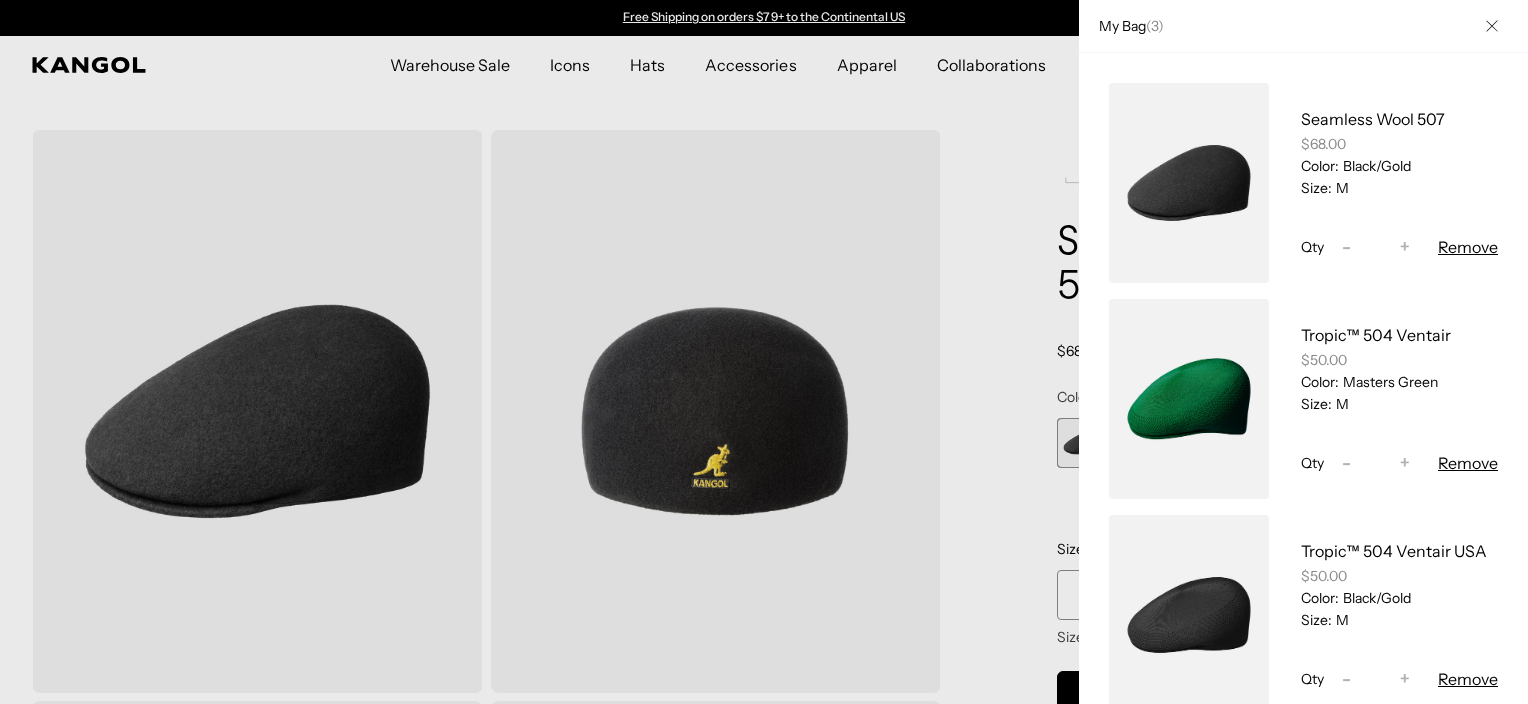 click 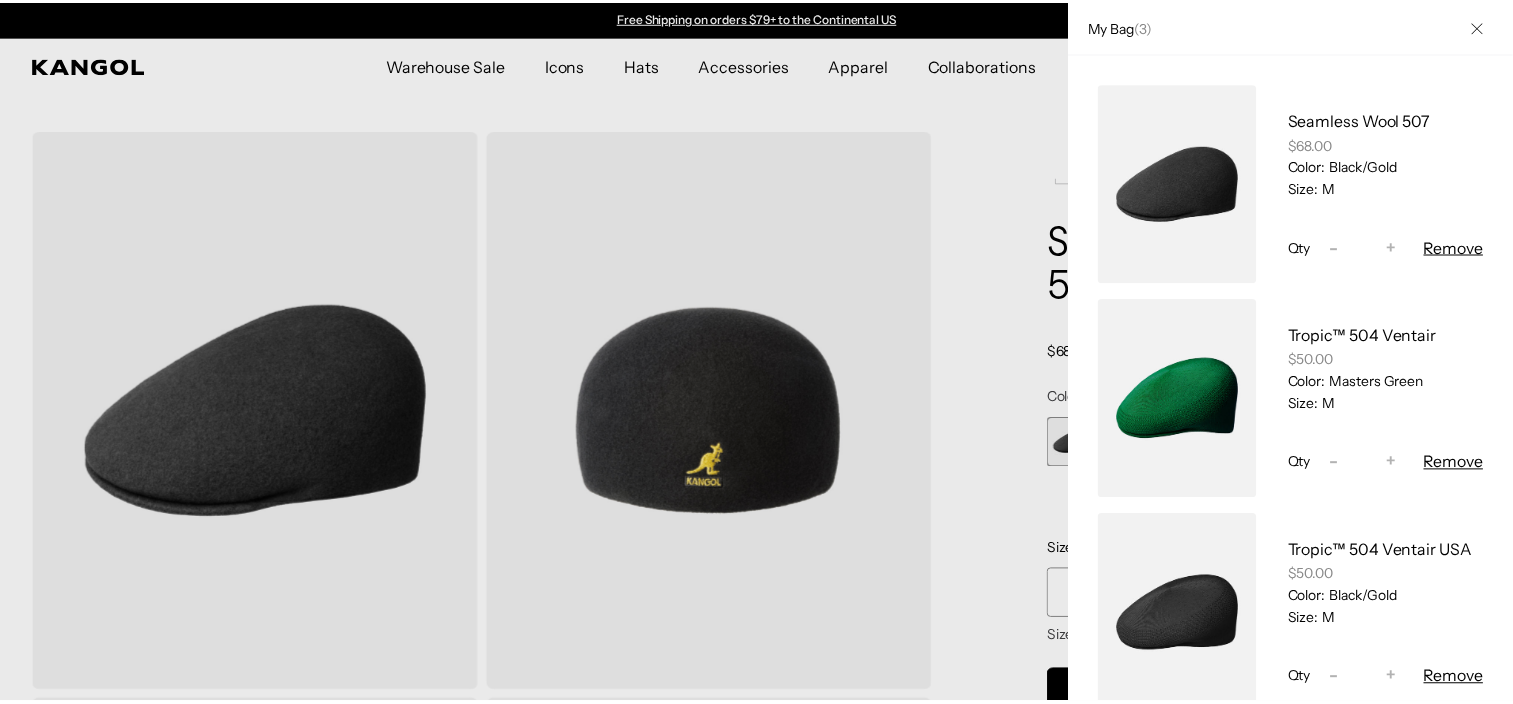 scroll, scrollTop: 11, scrollLeft: 0, axis: vertical 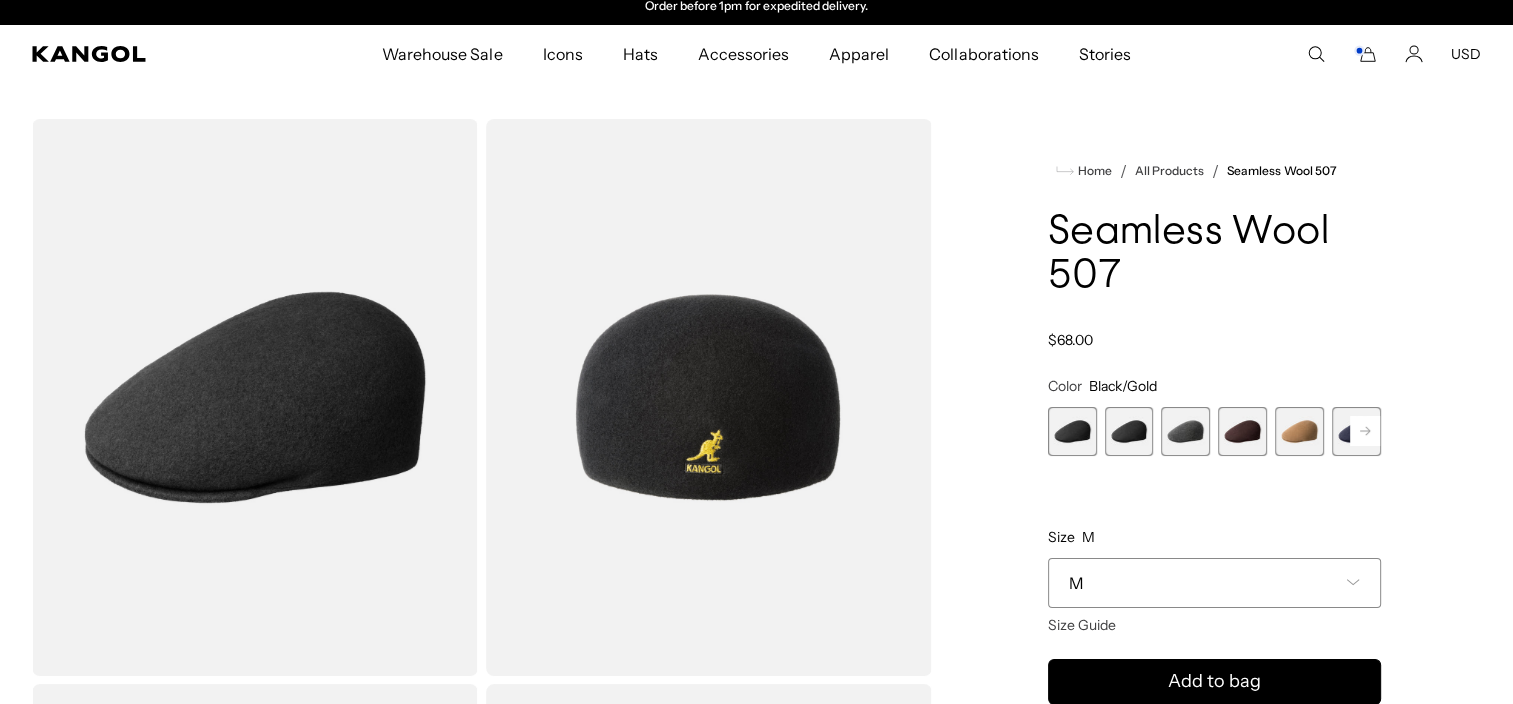 click 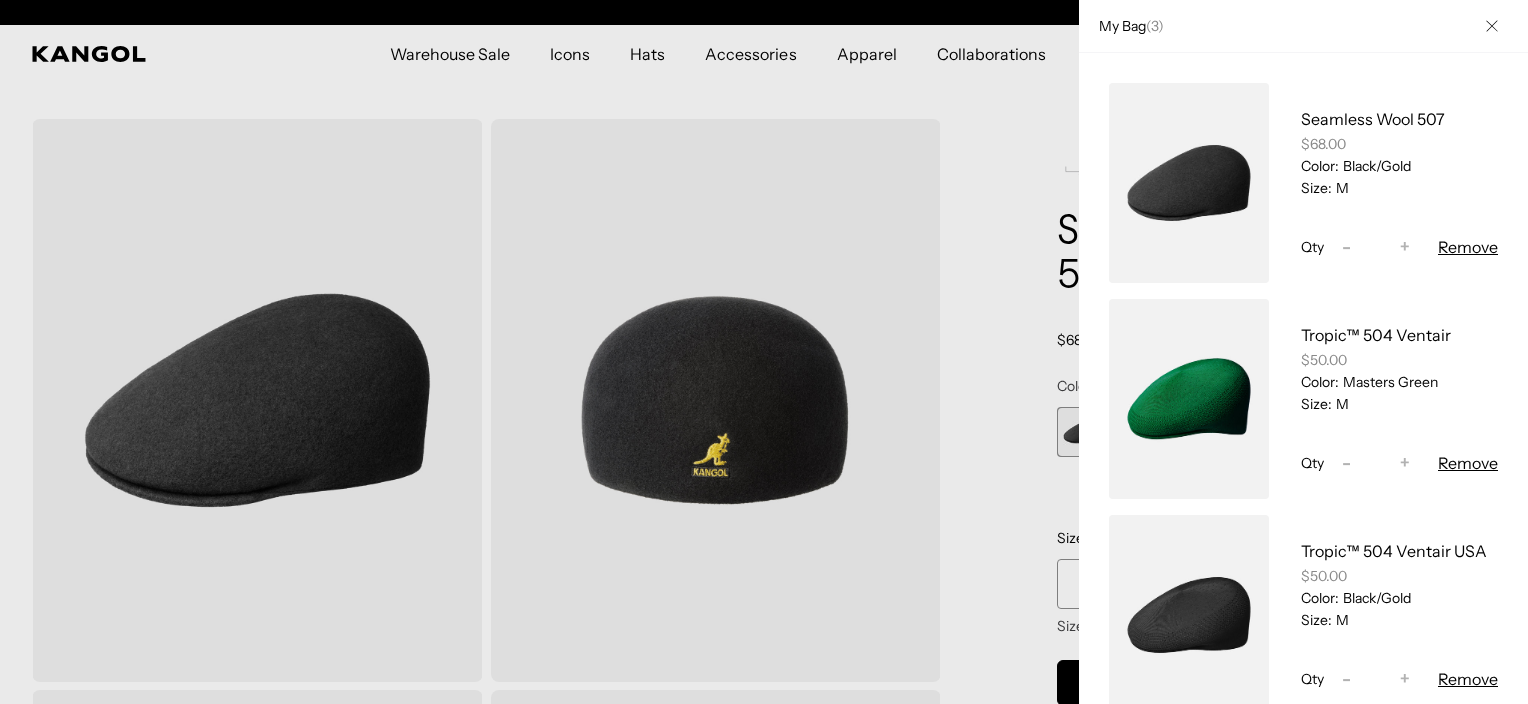 scroll, scrollTop: 0, scrollLeft: 412, axis: horizontal 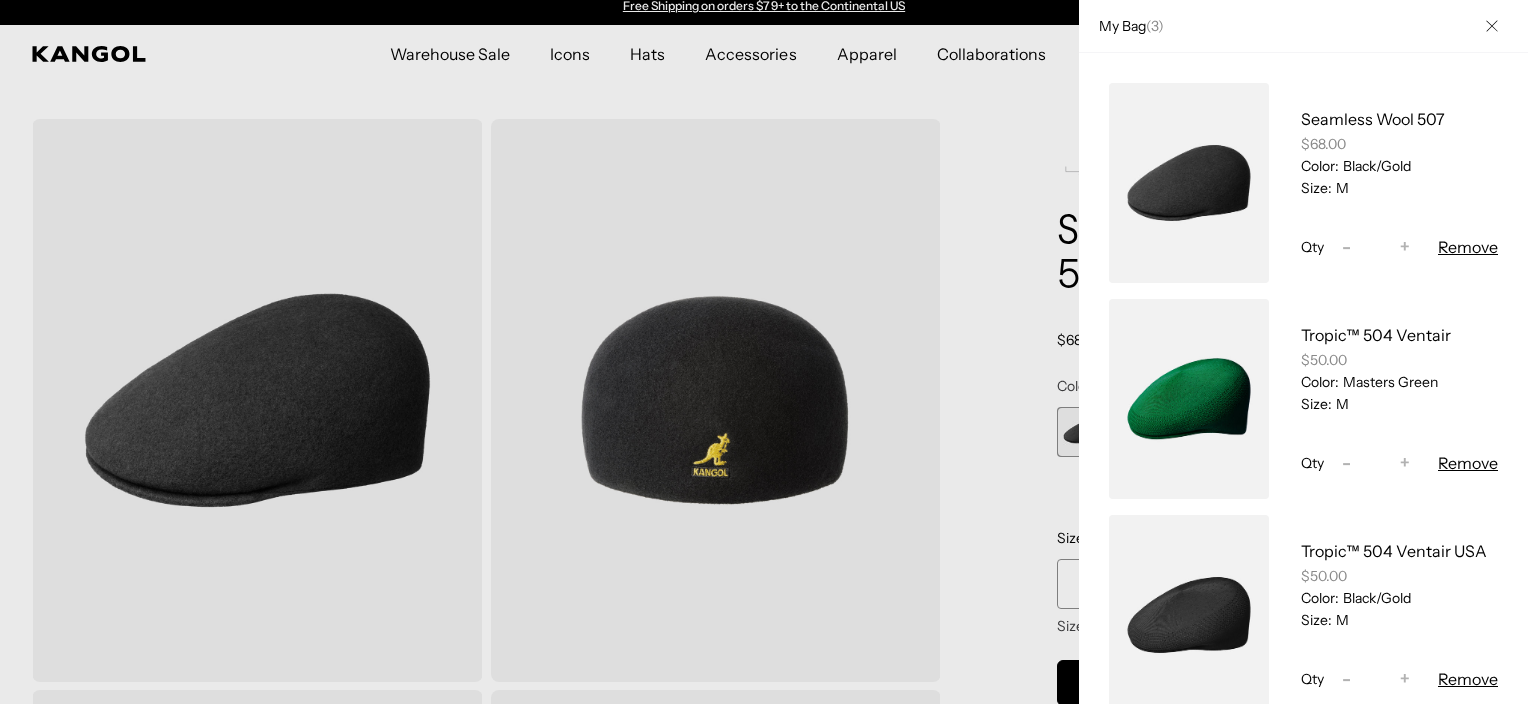 click on "Remove" at bounding box center (1468, 463) 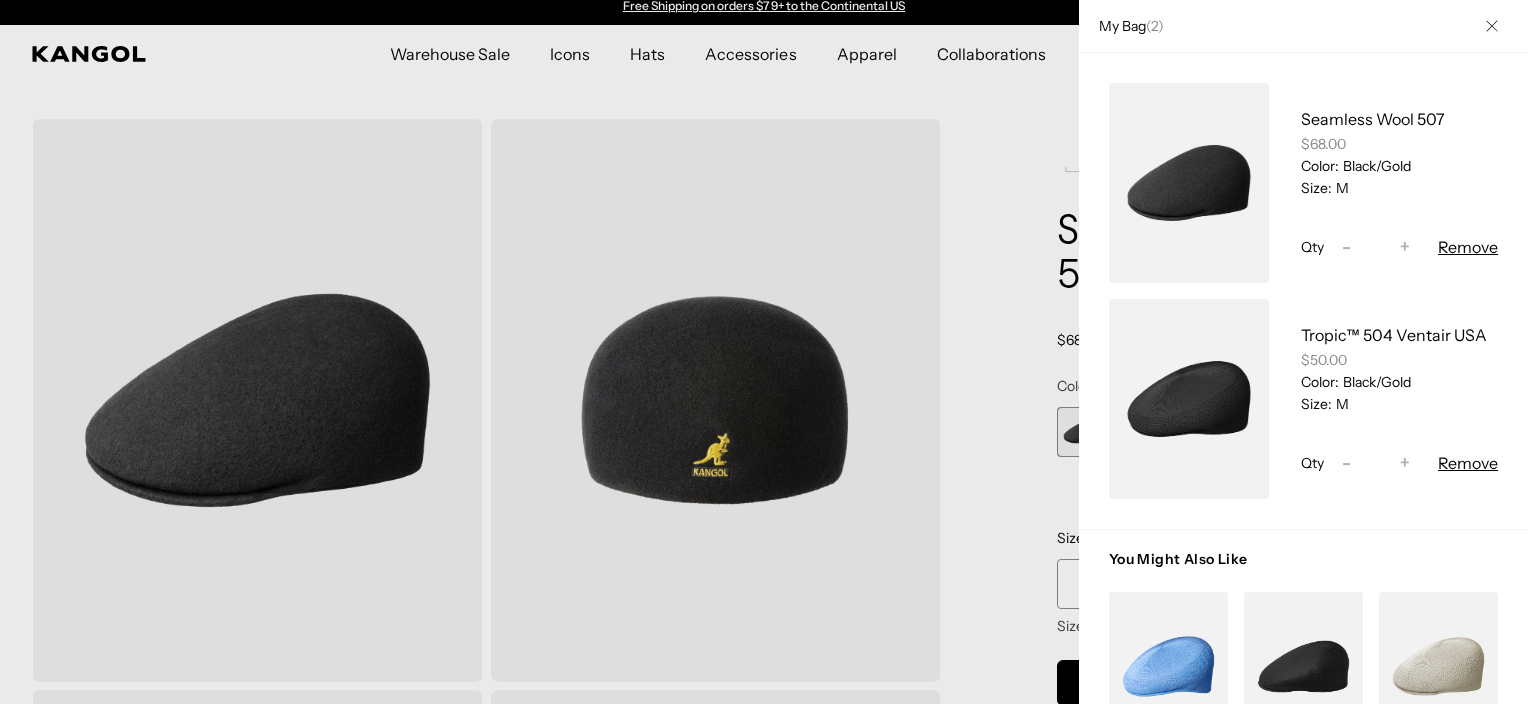 click at bounding box center [1189, 399] 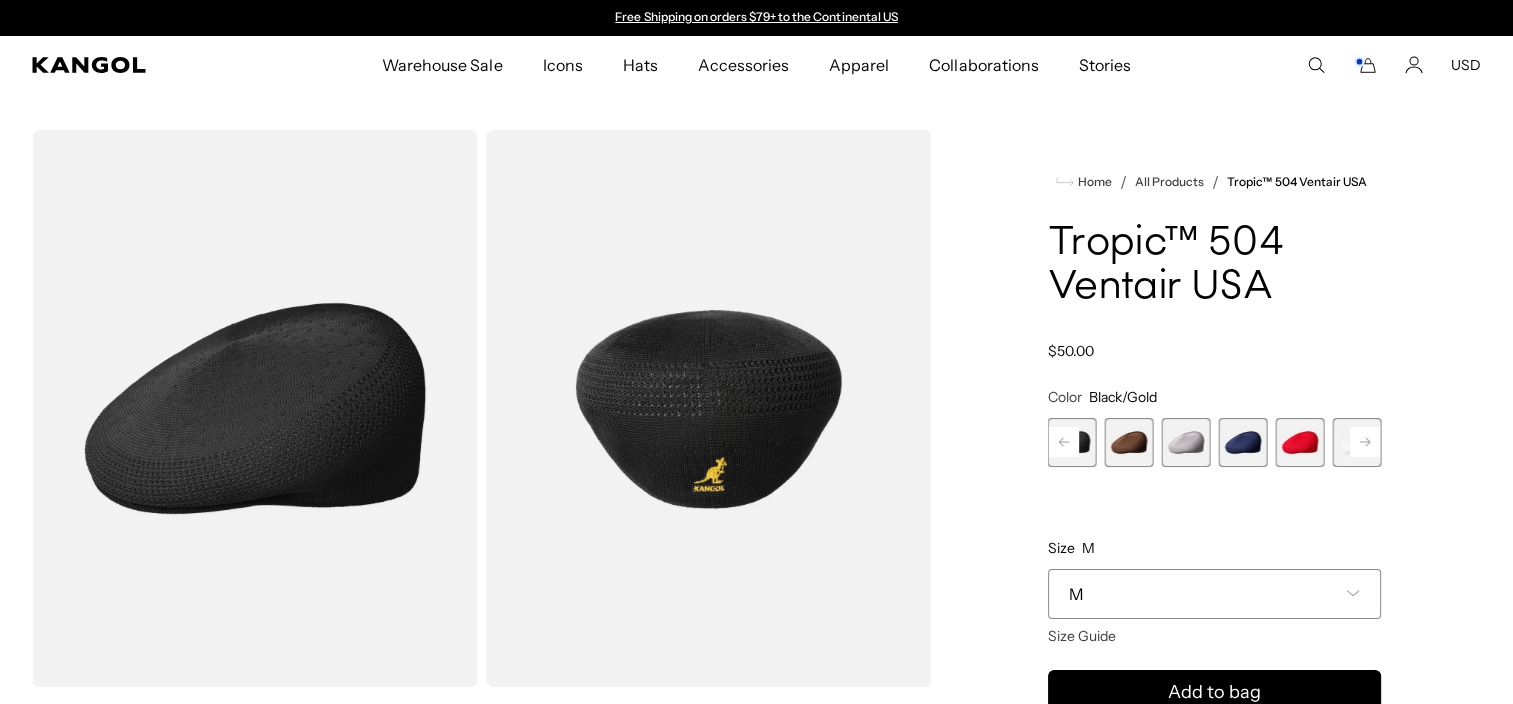 scroll, scrollTop: 0, scrollLeft: 0, axis: both 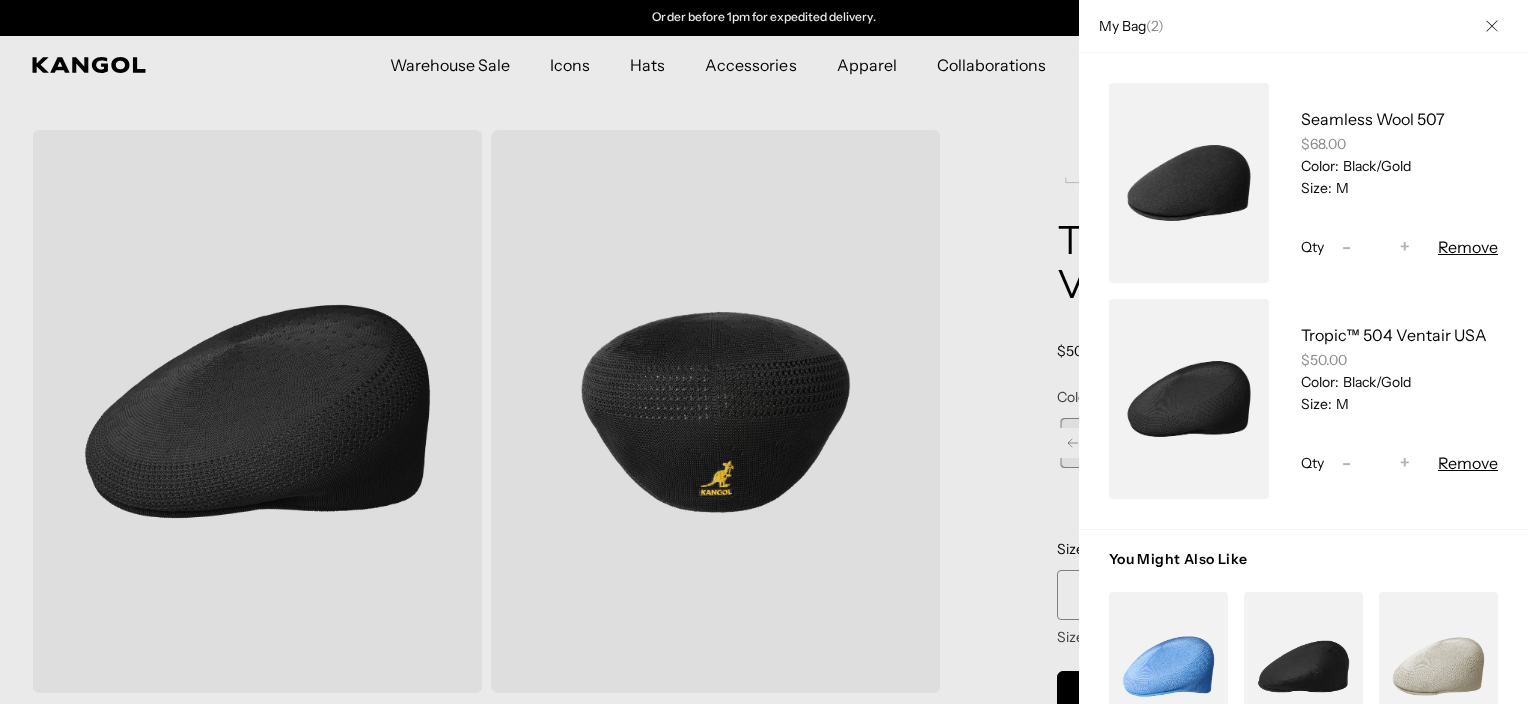 click on "Remove" at bounding box center (1468, 463) 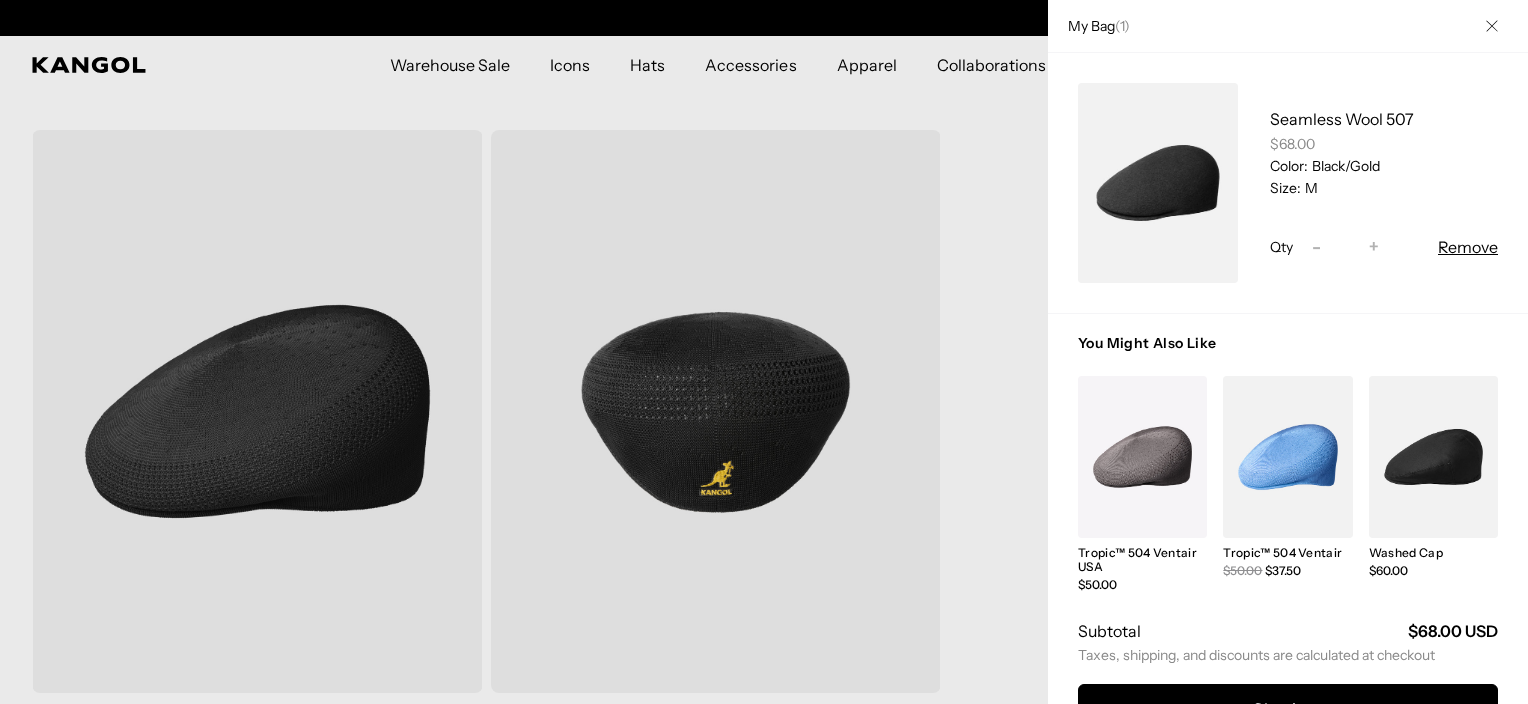 scroll, scrollTop: 0, scrollLeft: 0, axis: both 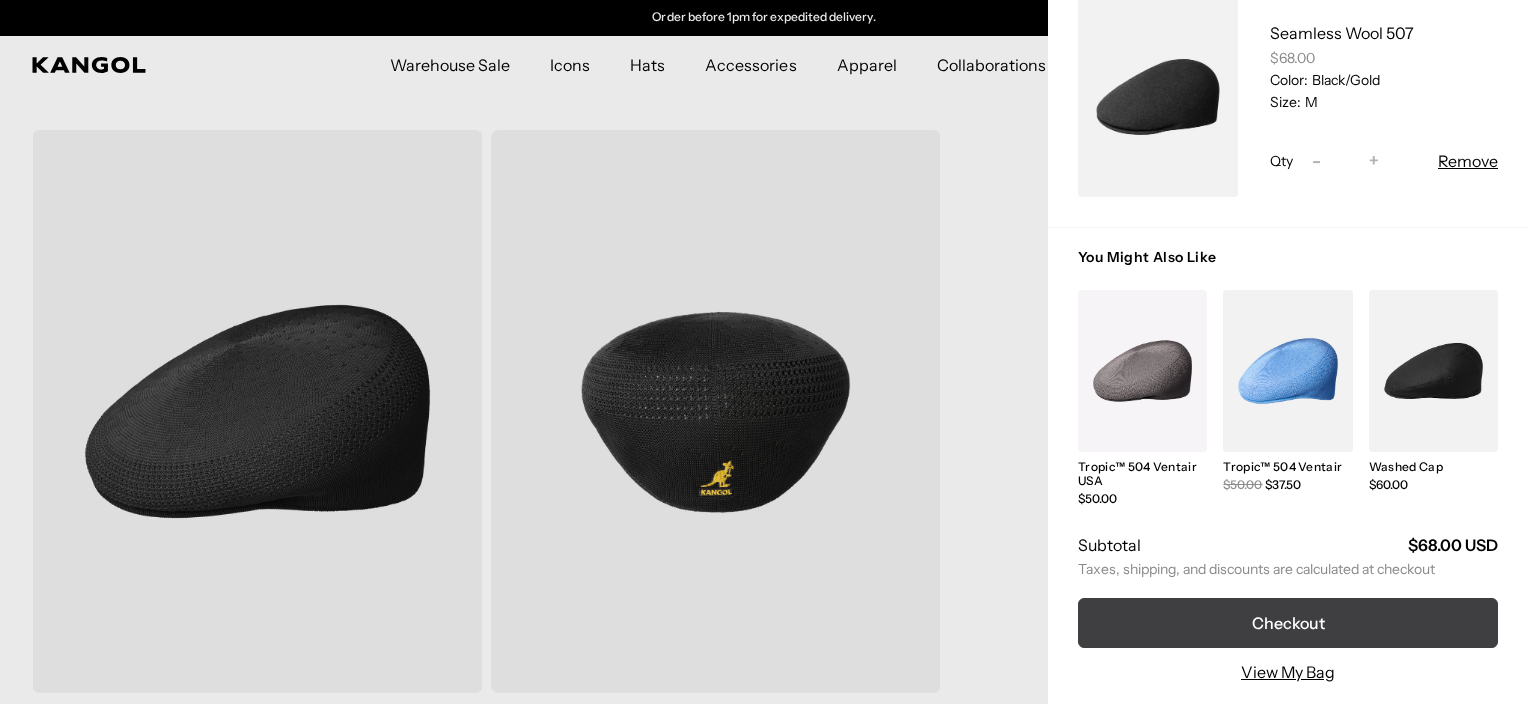 click on "Checkout" at bounding box center [1288, 623] 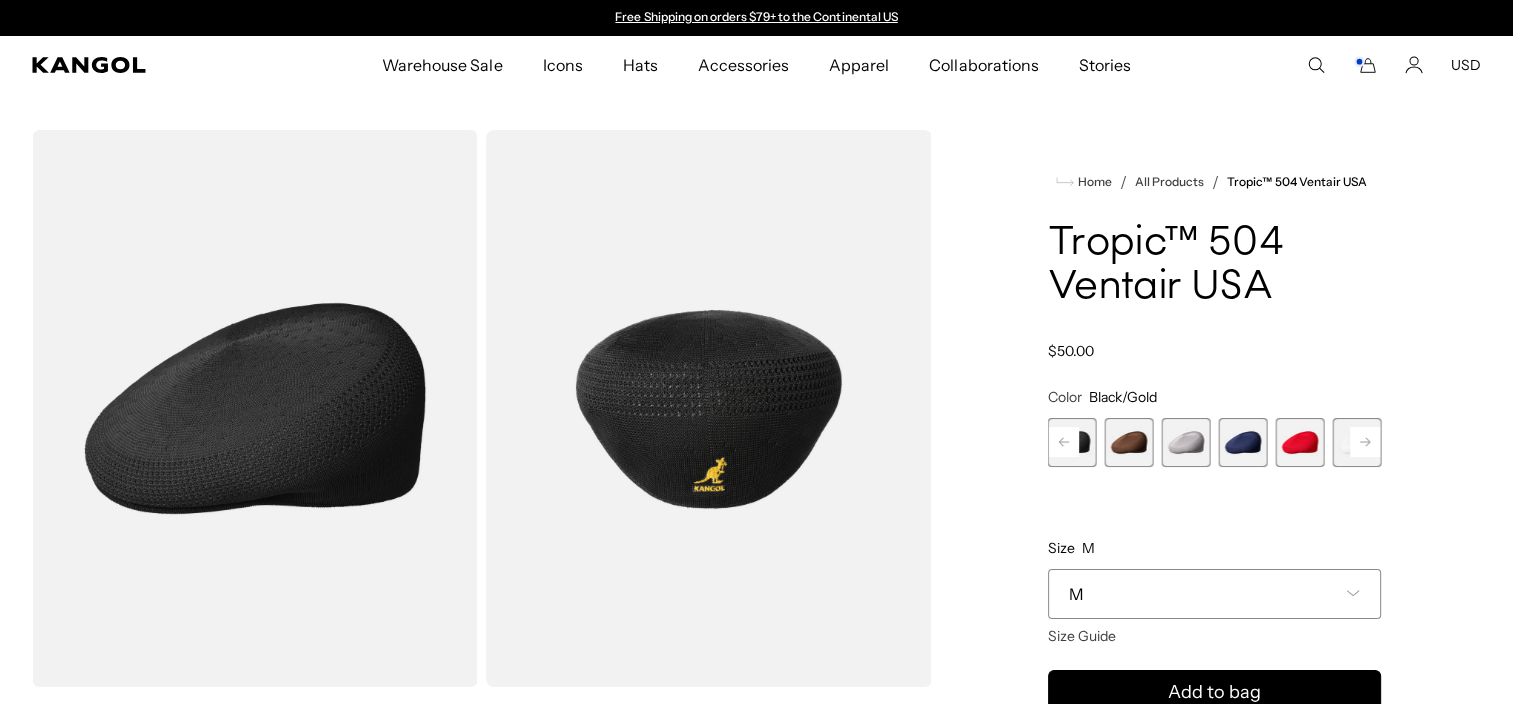 scroll, scrollTop: 0, scrollLeft: 0, axis: both 